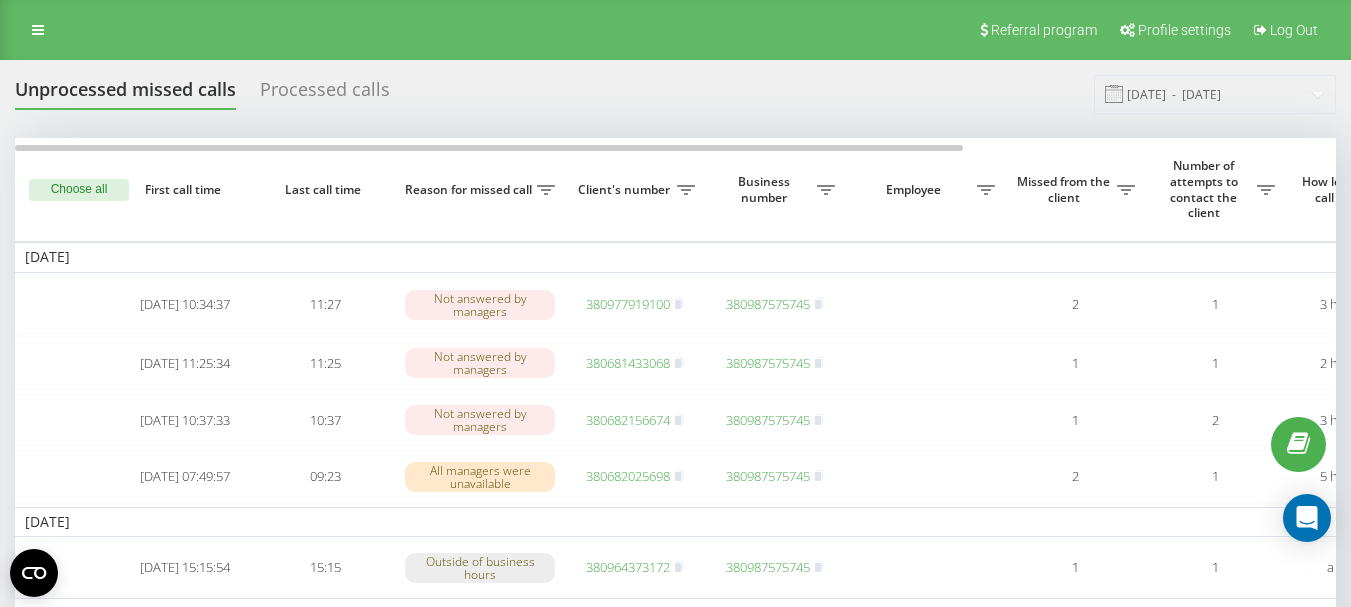 scroll, scrollTop: 0, scrollLeft: 0, axis: both 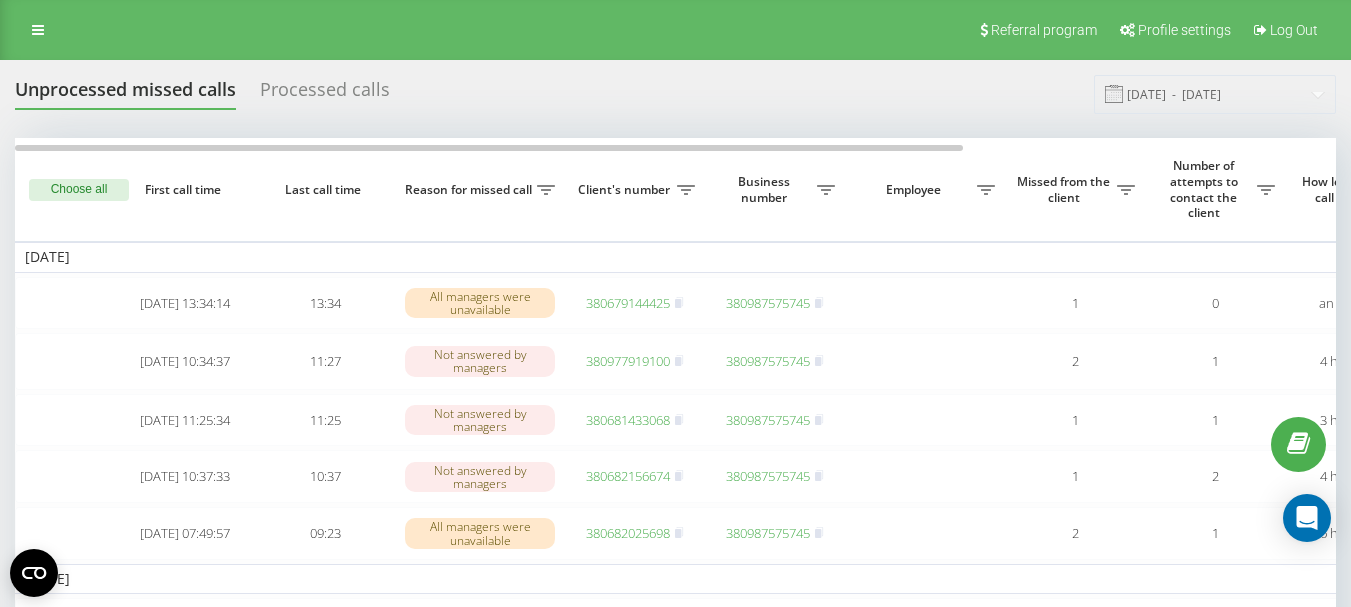 click on "380679144425" at bounding box center (628, 303) 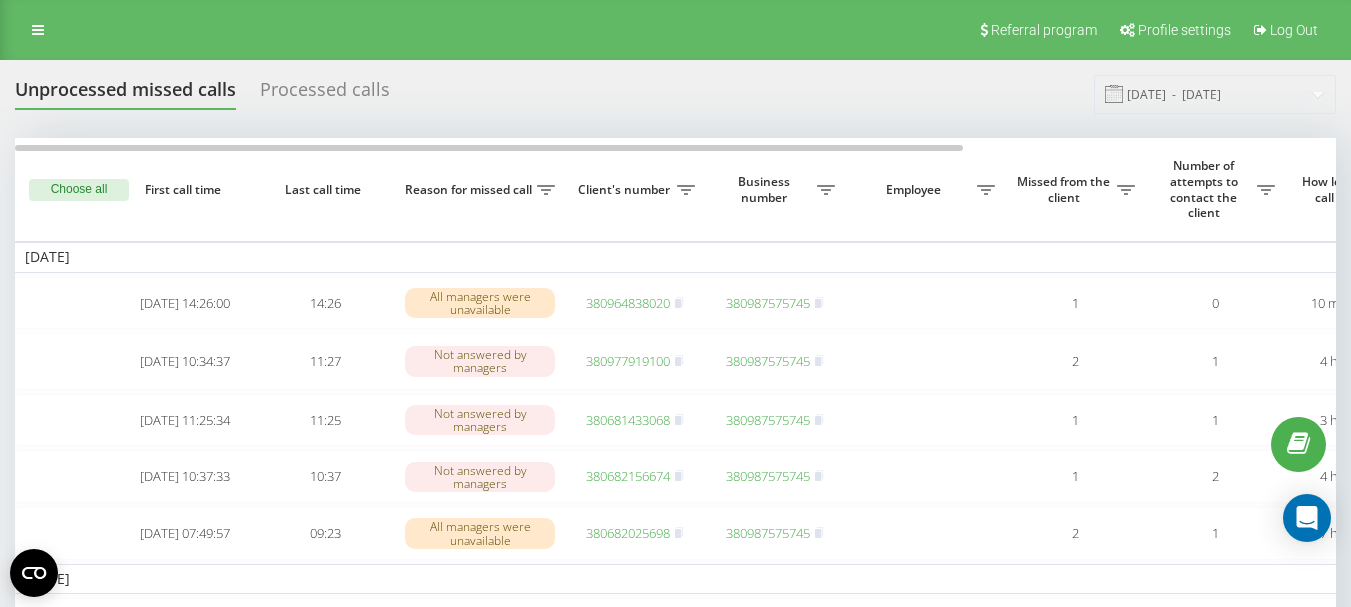 scroll, scrollTop: 0, scrollLeft: 0, axis: both 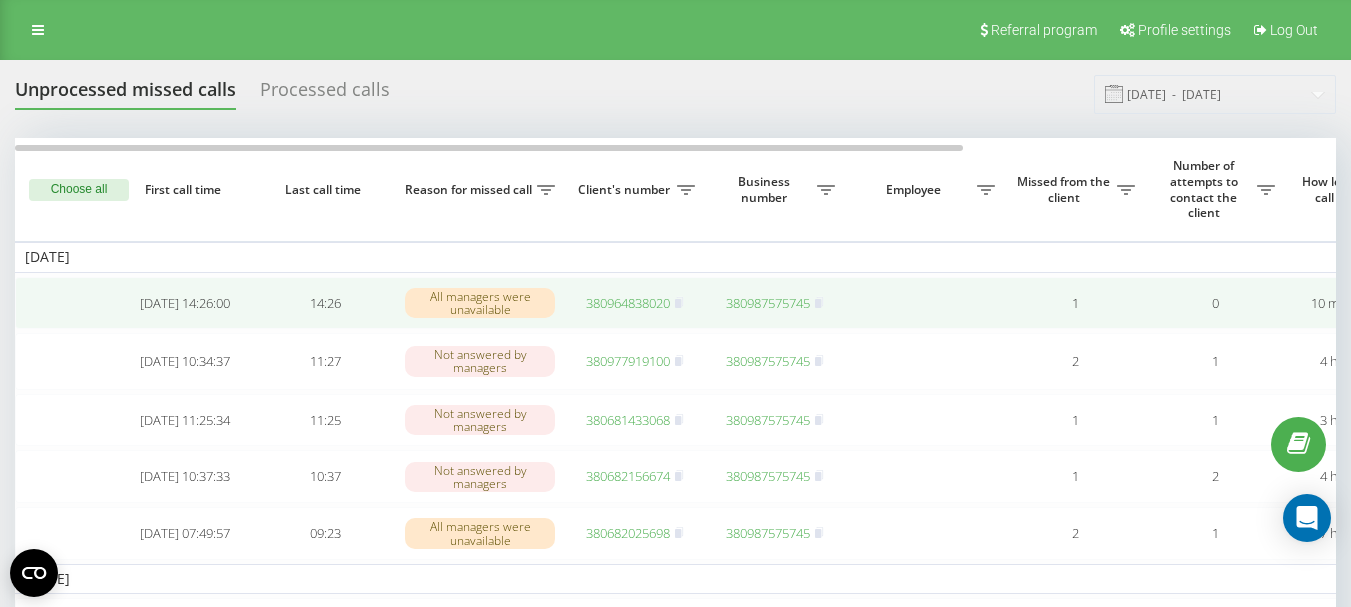 click on "380964838020" at bounding box center (628, 303) 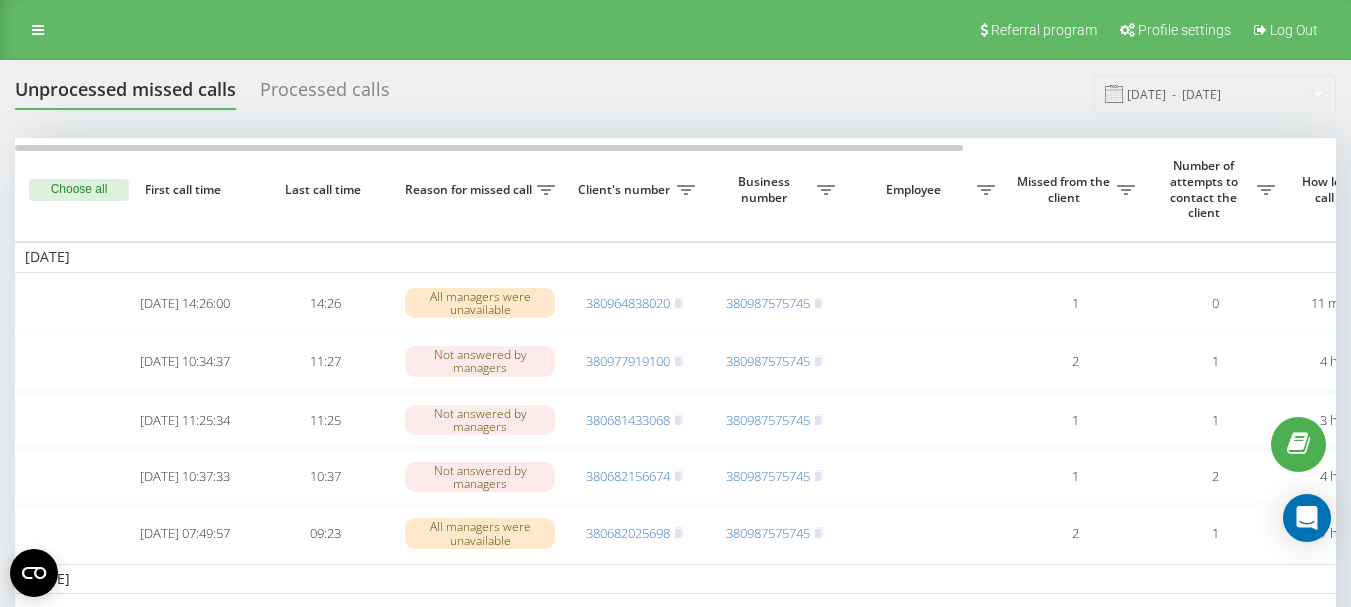 scroll, scrollTop: 0, scrollLeft: 0, axis: both 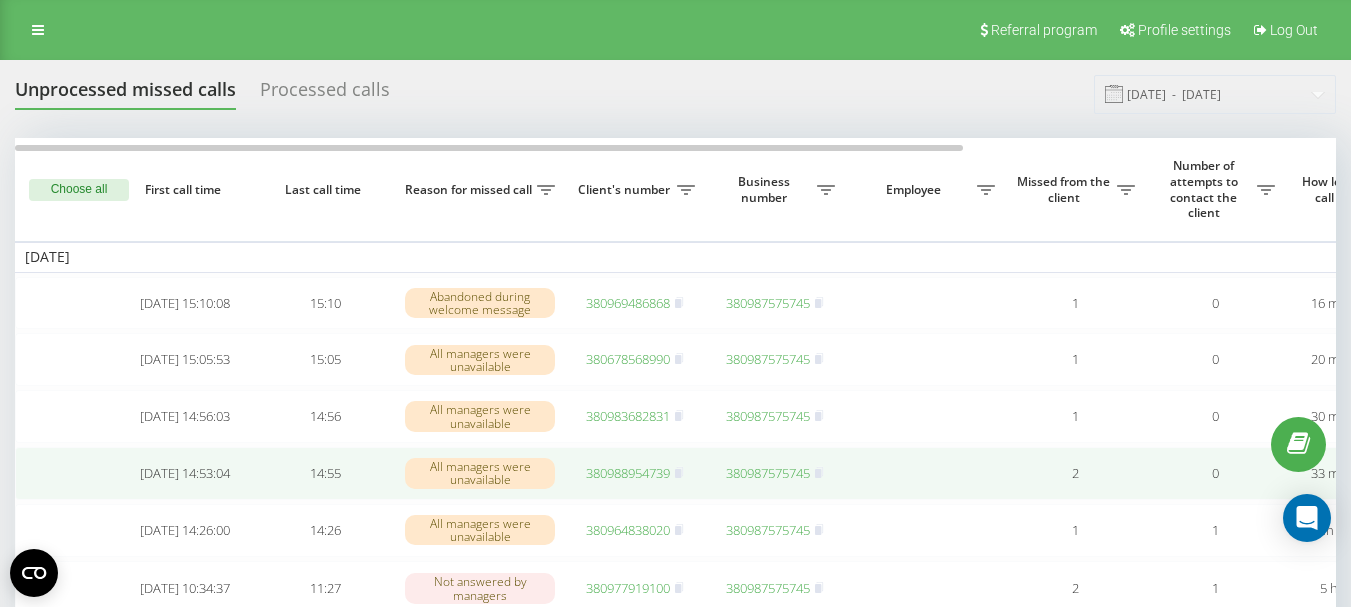 click on "380988954739" at bounding box center [628, 473] 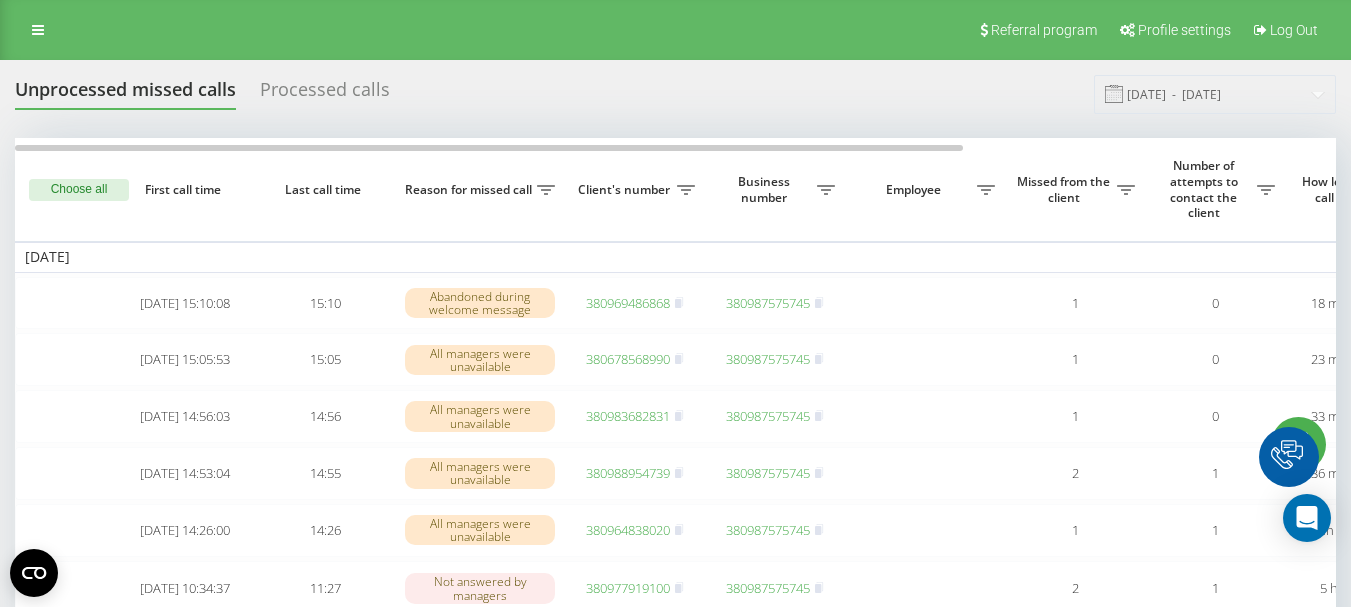scroll, scrollTop: 0, scrollLeft: 0, axis: both 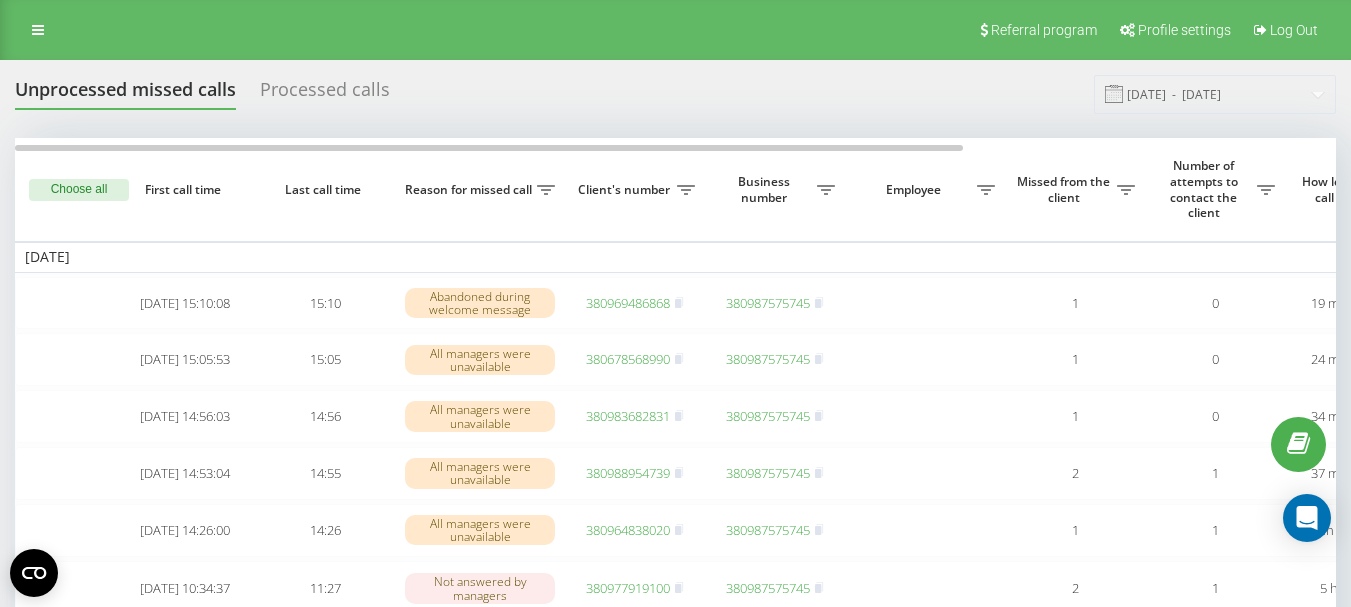 click on "380983682831" at bounding box center (628, 416) 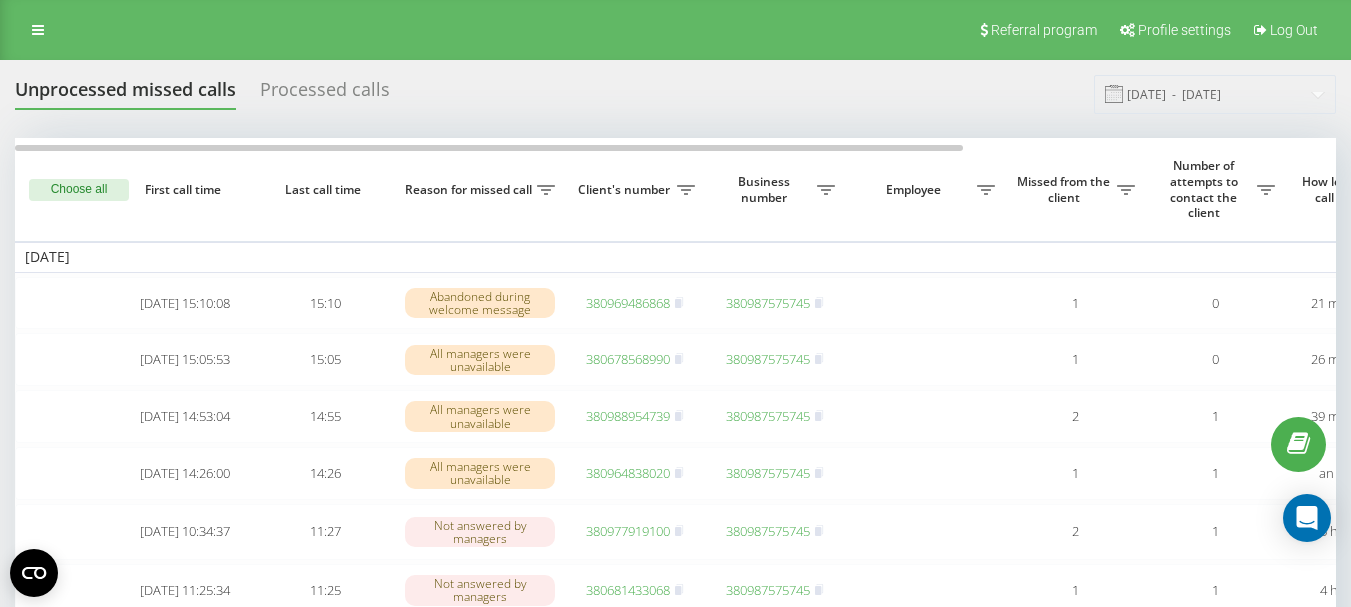 scroll, scrollTop: 0, scrollLeft: 0, axis: both 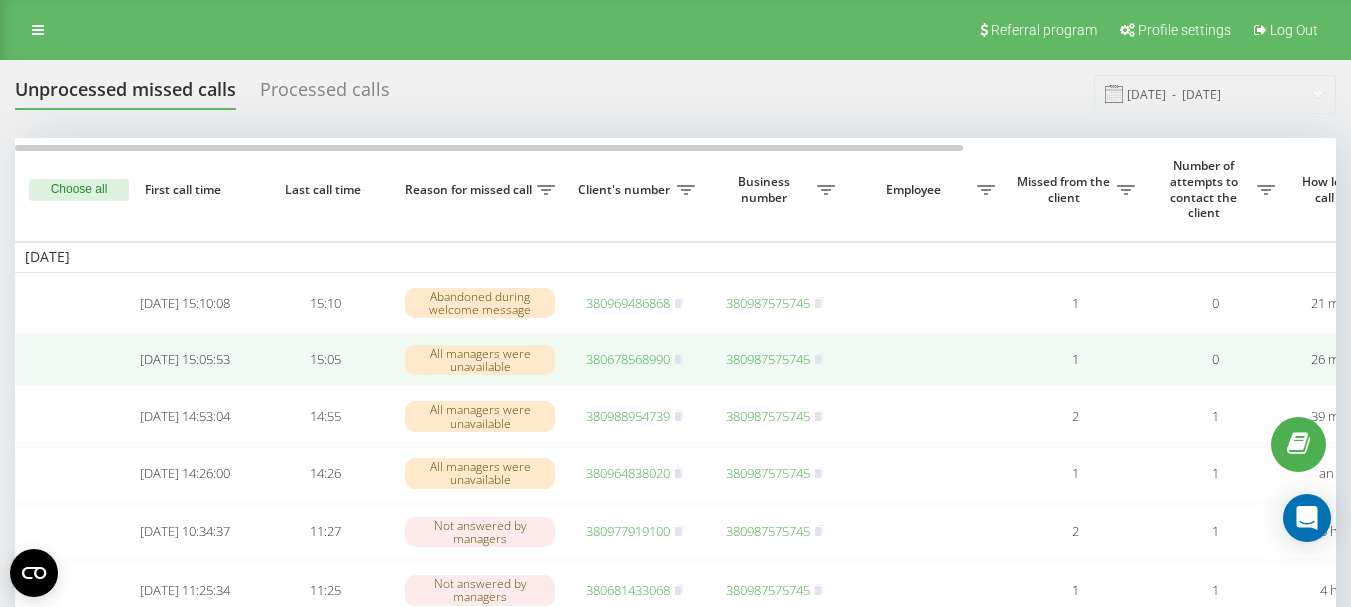 click on "380678568990" at bounding box center [628, 359] 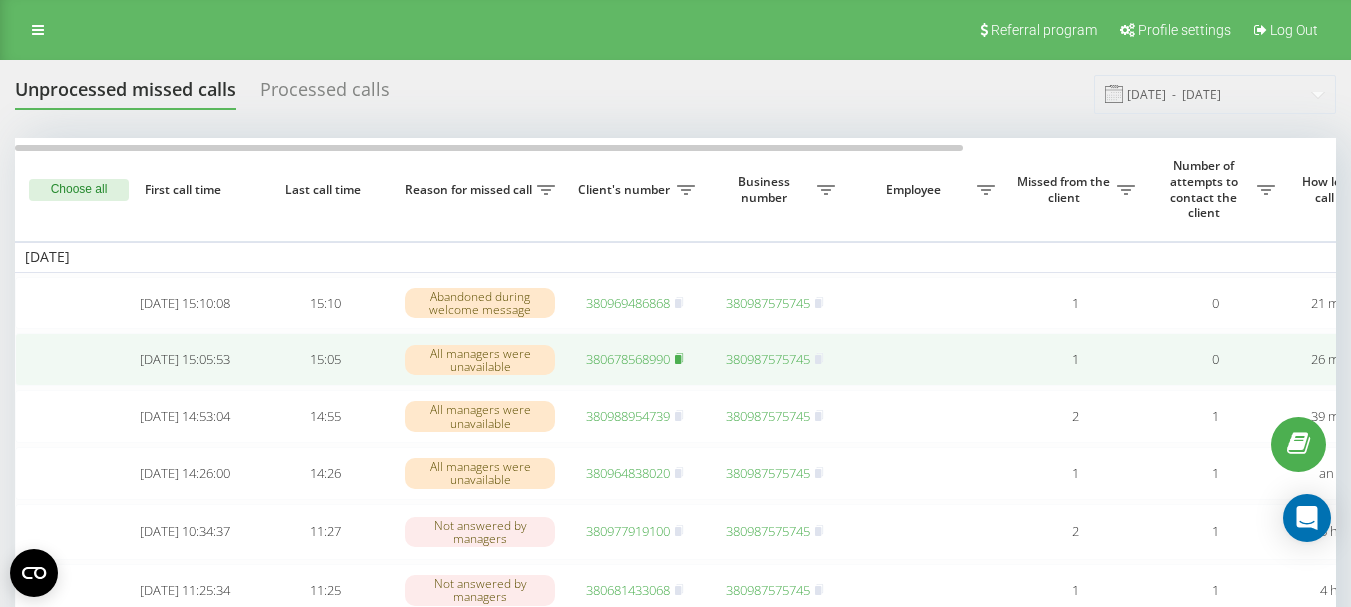 click 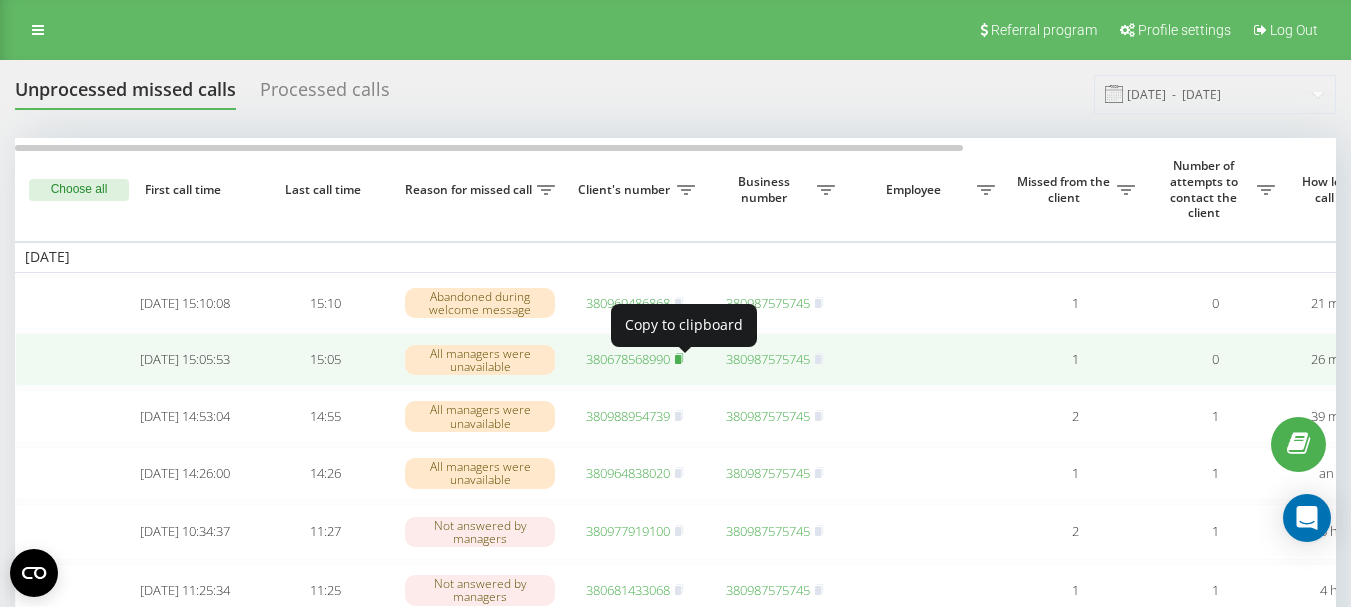 click 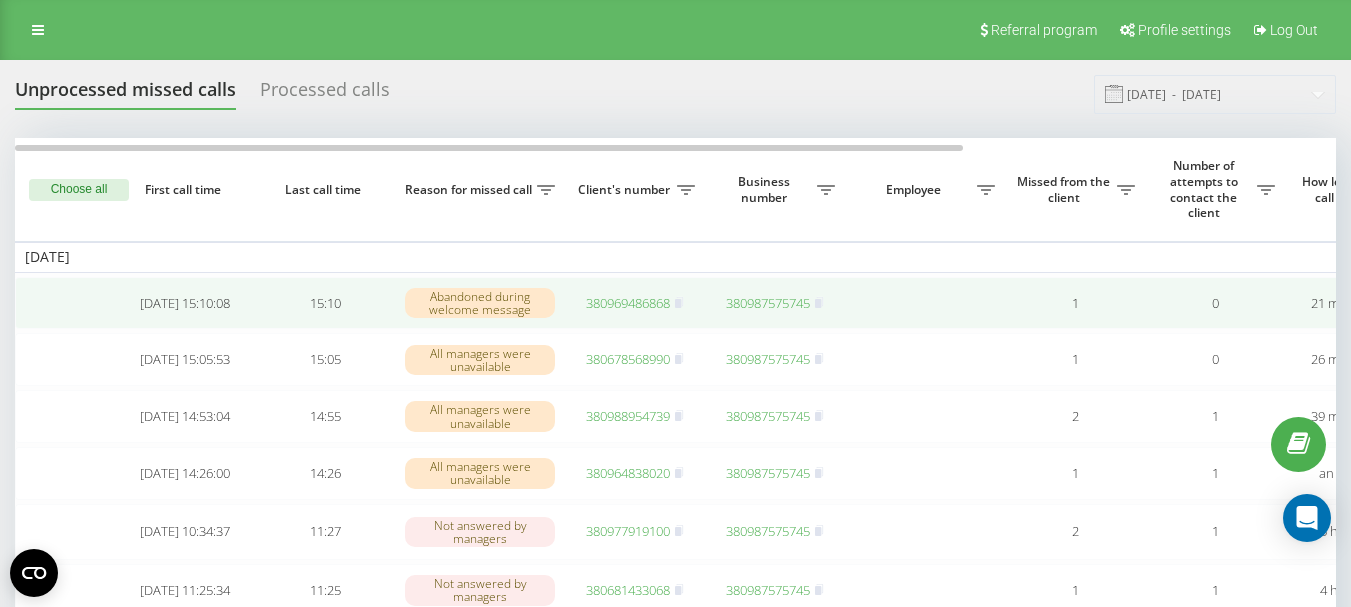 click on "380969486868" at bounding box center [628, 303] 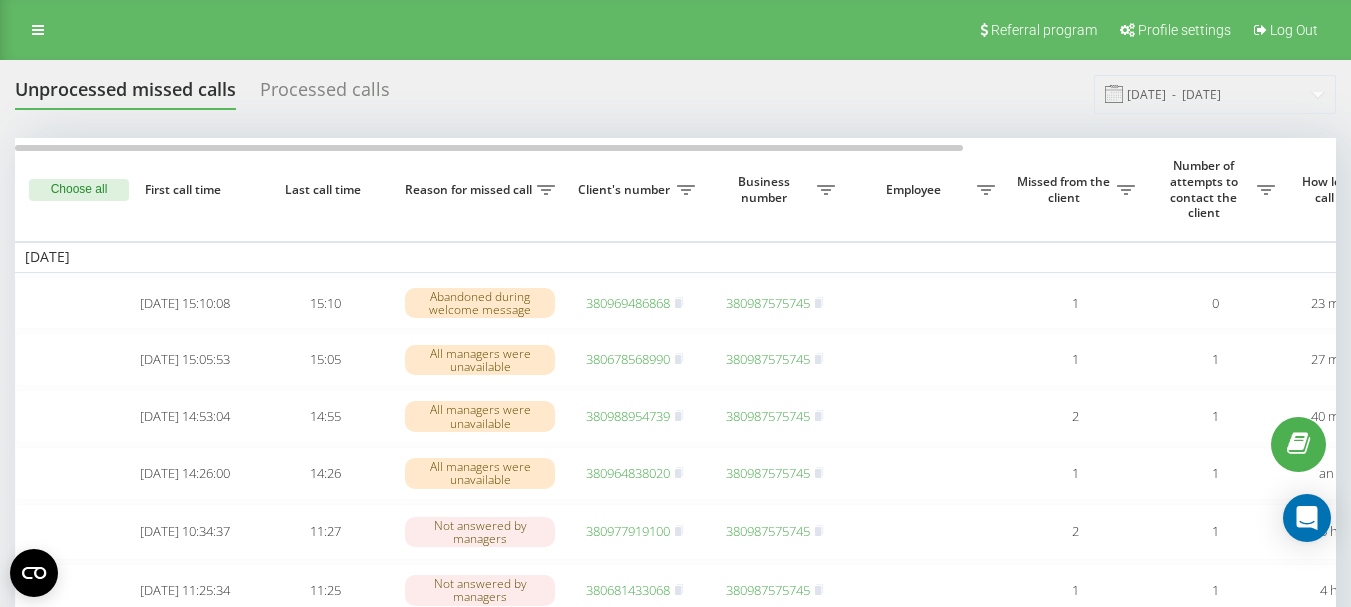scroll, scrollTop: 0, scrollLeft: 0, axis: both 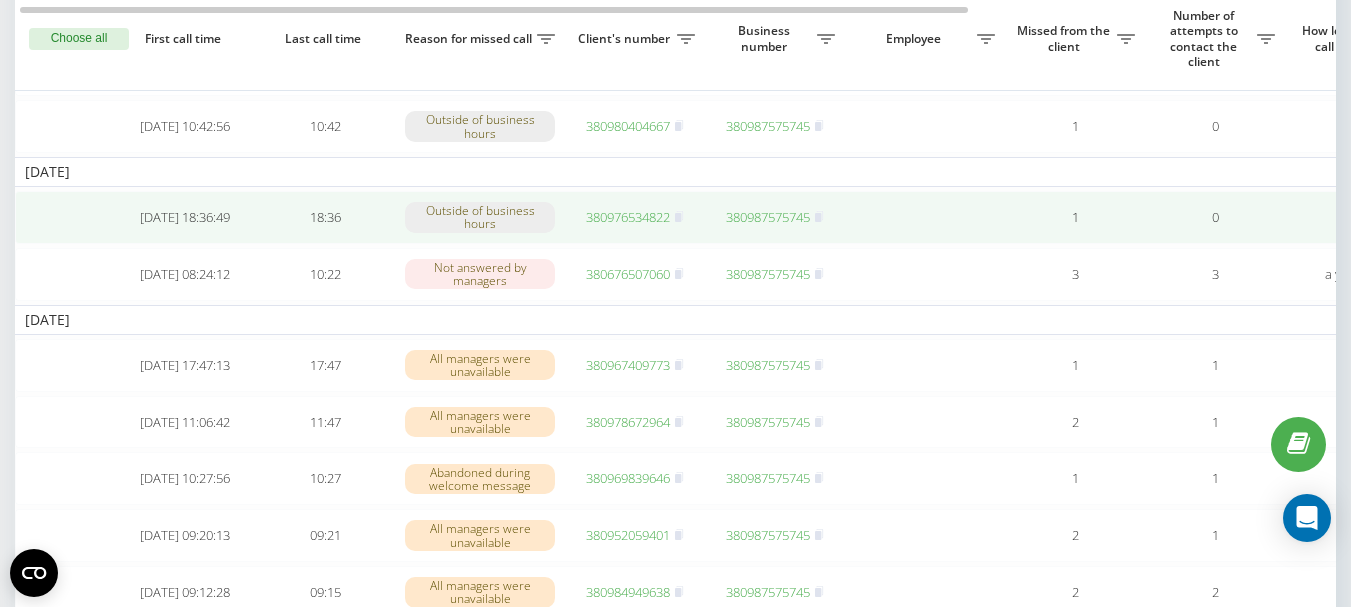 click on "380976534822" at bounding box center (628, 217) 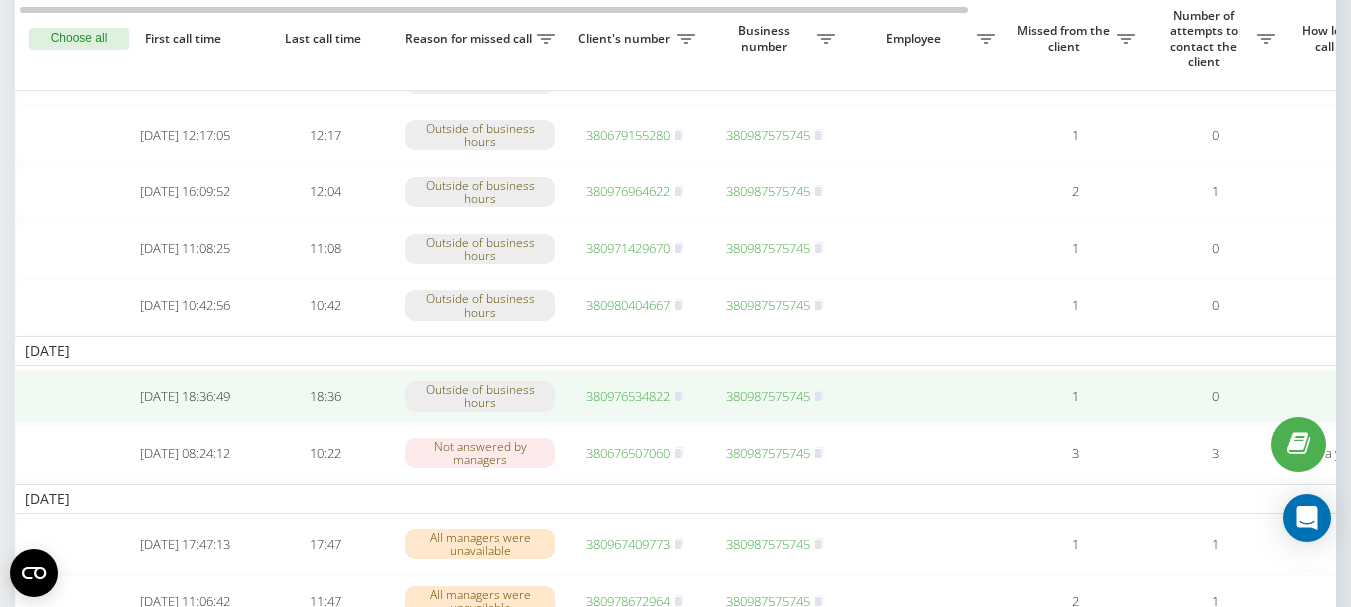 scroll, scrollTop: 900, scrollLeft: 0, axis: vertical 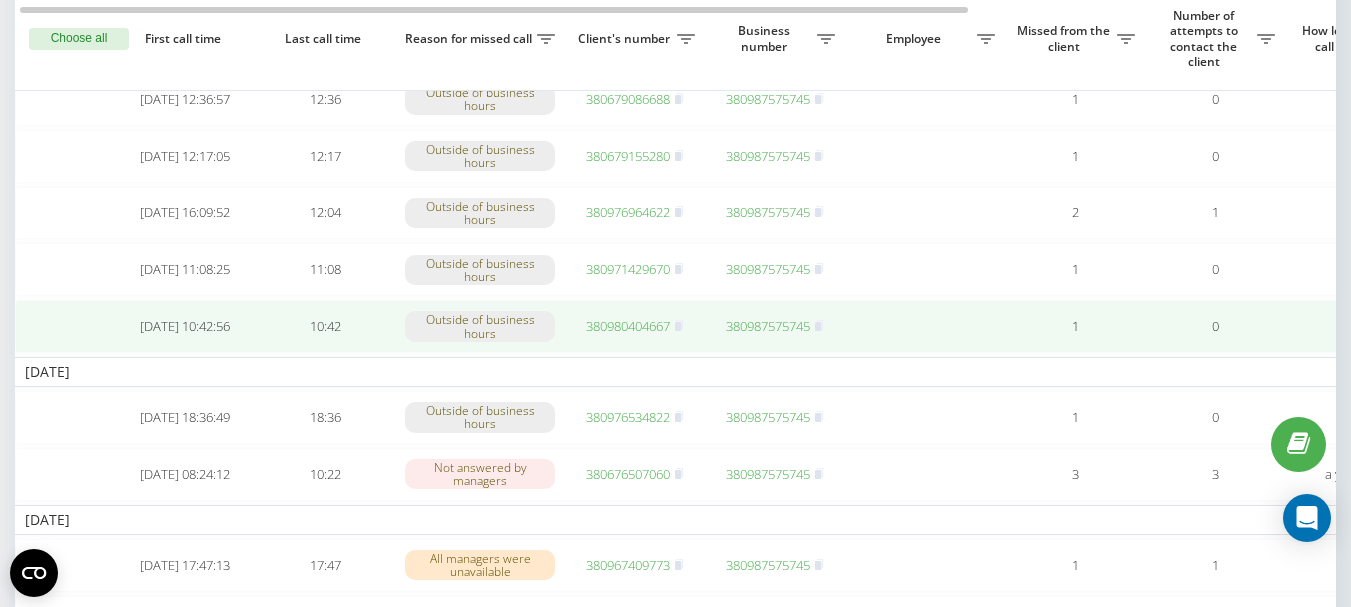 click on "380980404667" at bounding box center (628, 326) 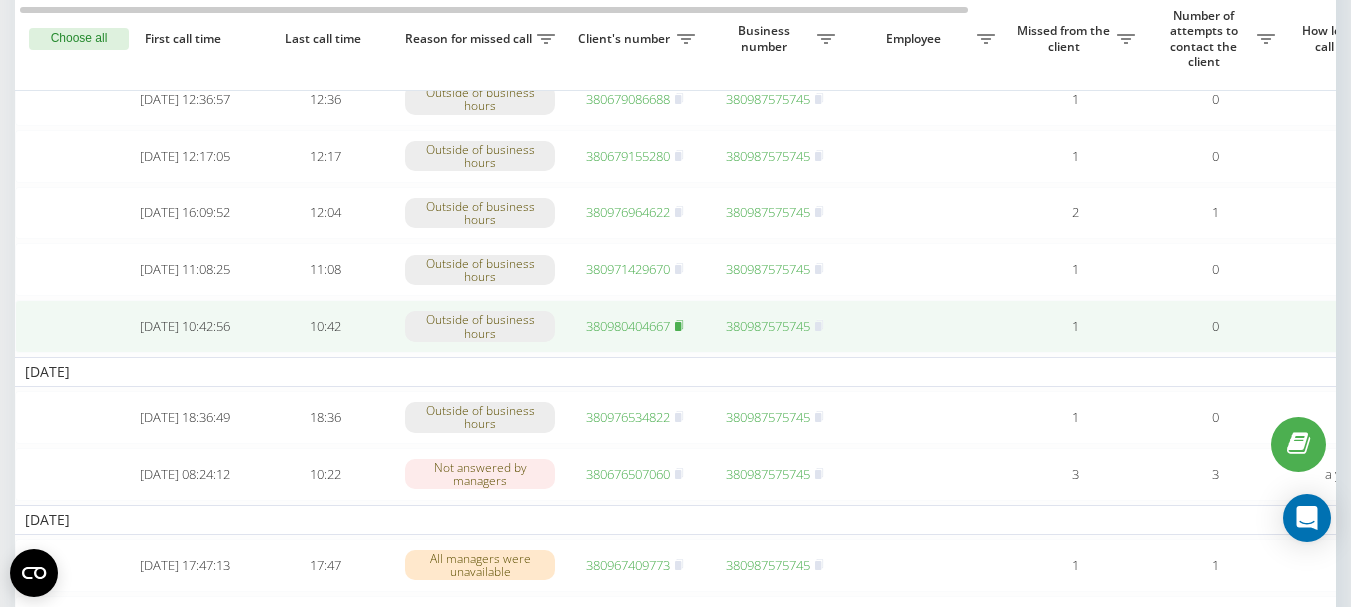 click 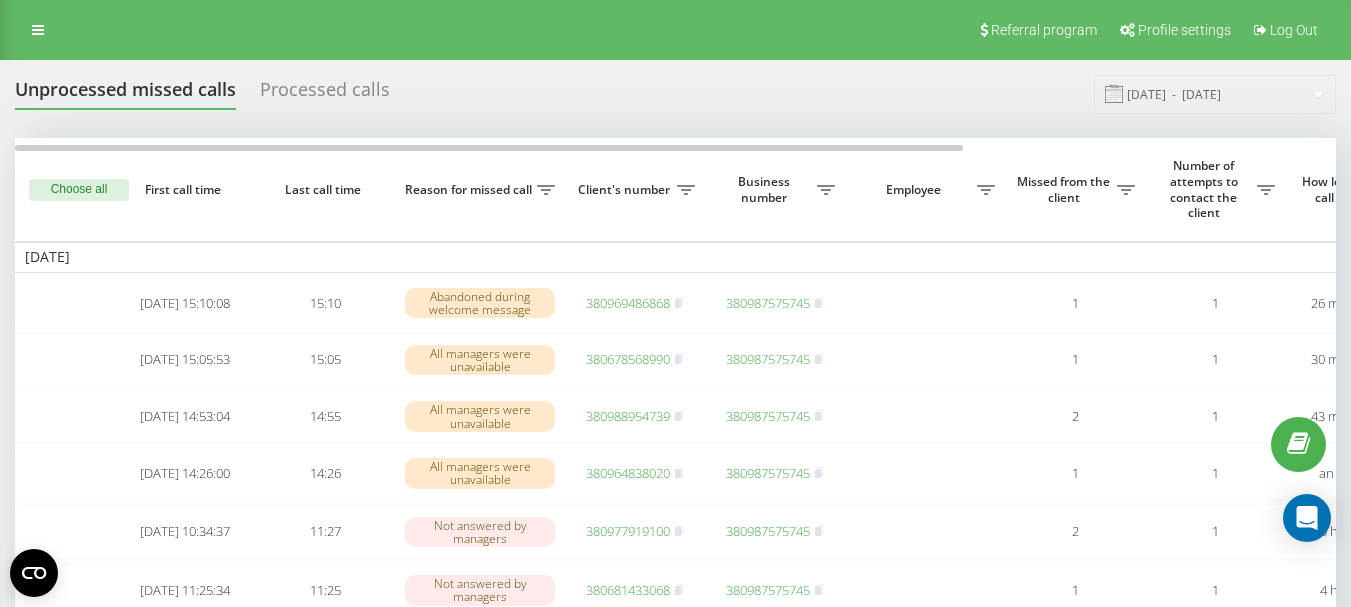scroll, scrollTop: 0, scrollLeft: 0, axis: both 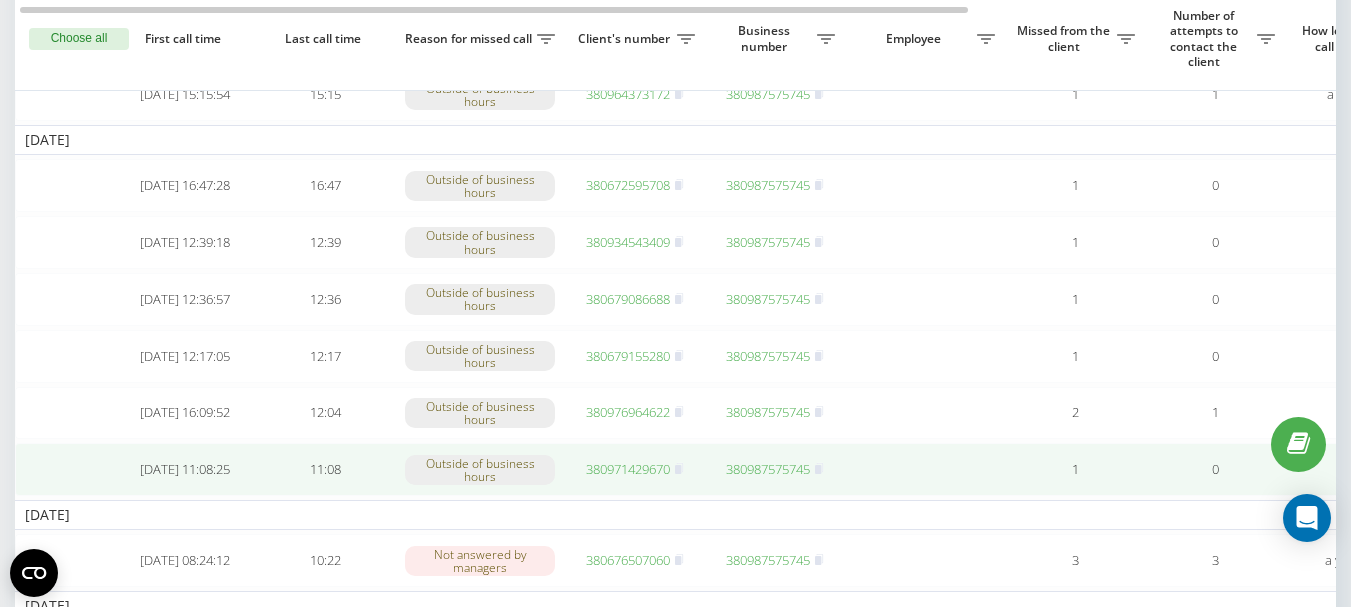 click on "380971429670" at bounding box center [628, 469] 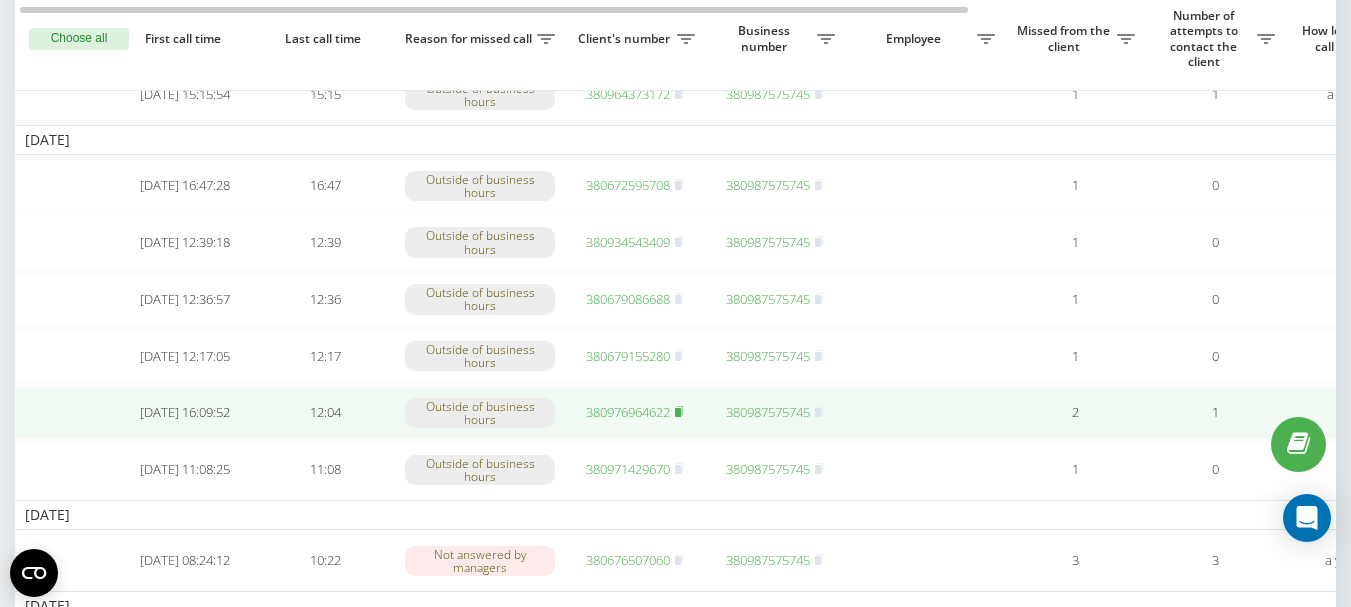 click 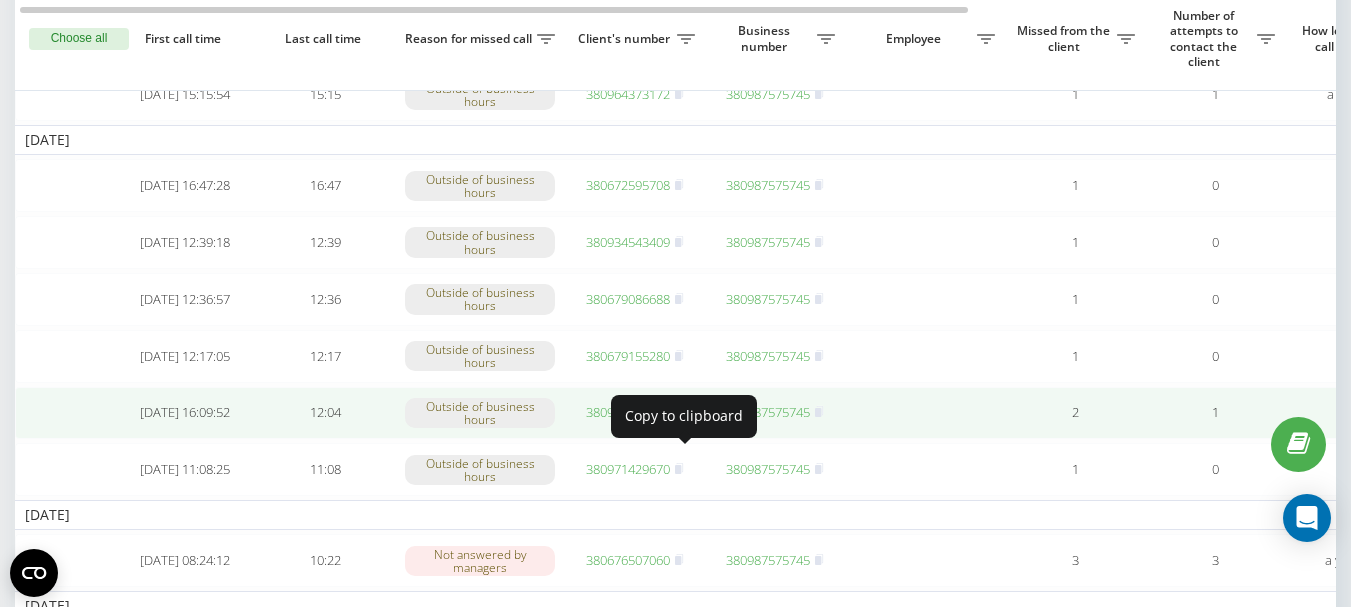 click 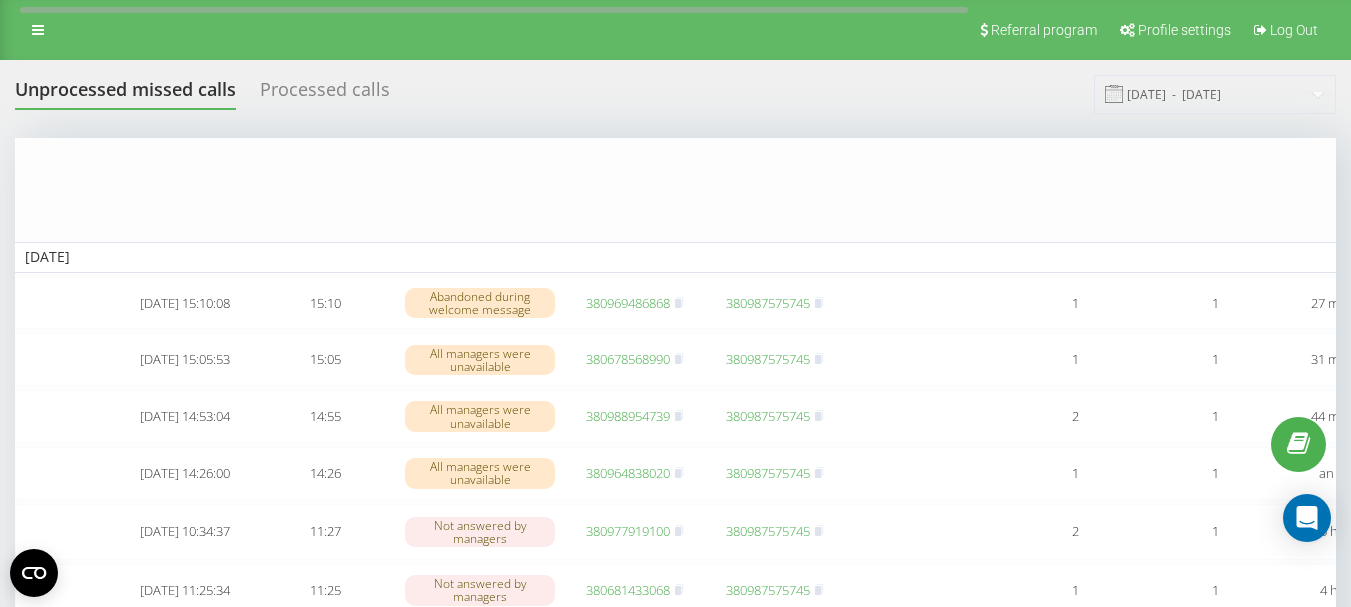 scroll, scrollTop: 700, scrollLeft: 0, axis: vertical 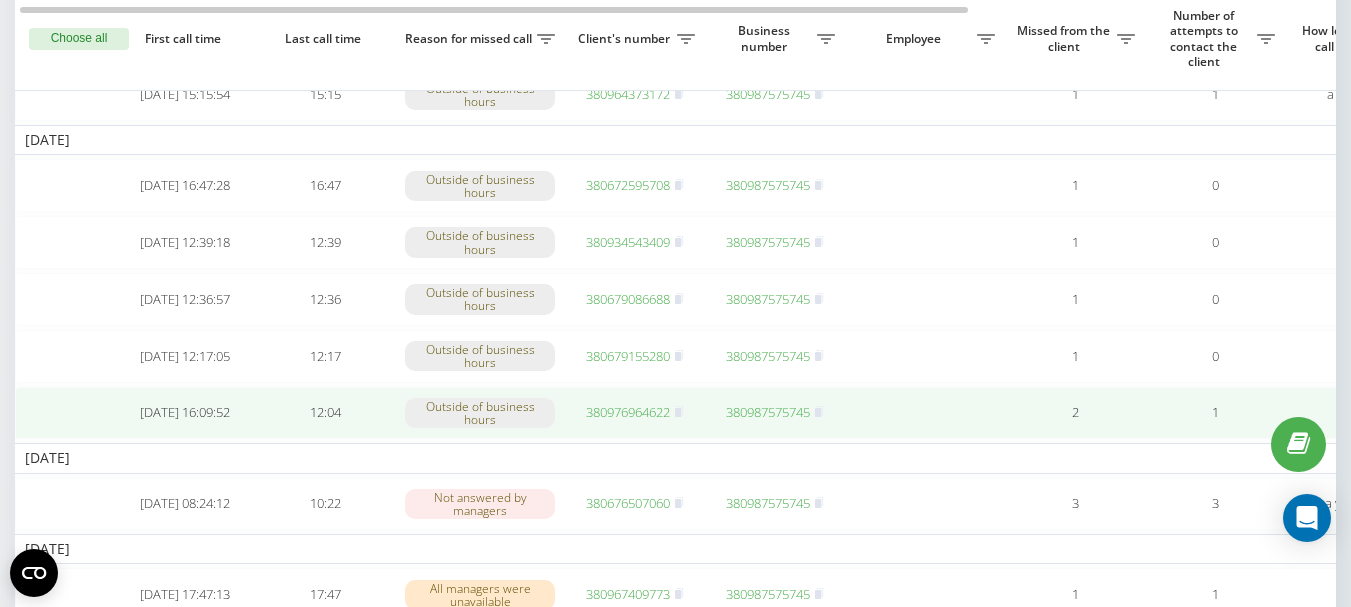 click on "380976964622" at bounding box center (628, 412) 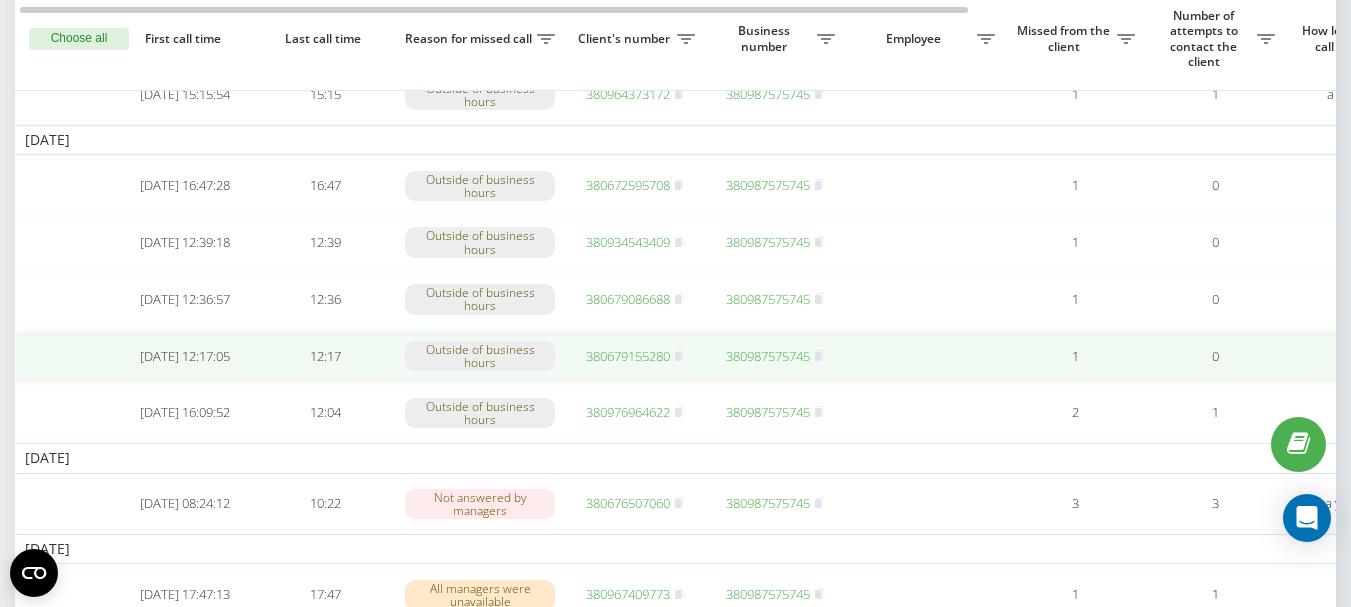 click on "380679155280" at bounding box center [628, 356] 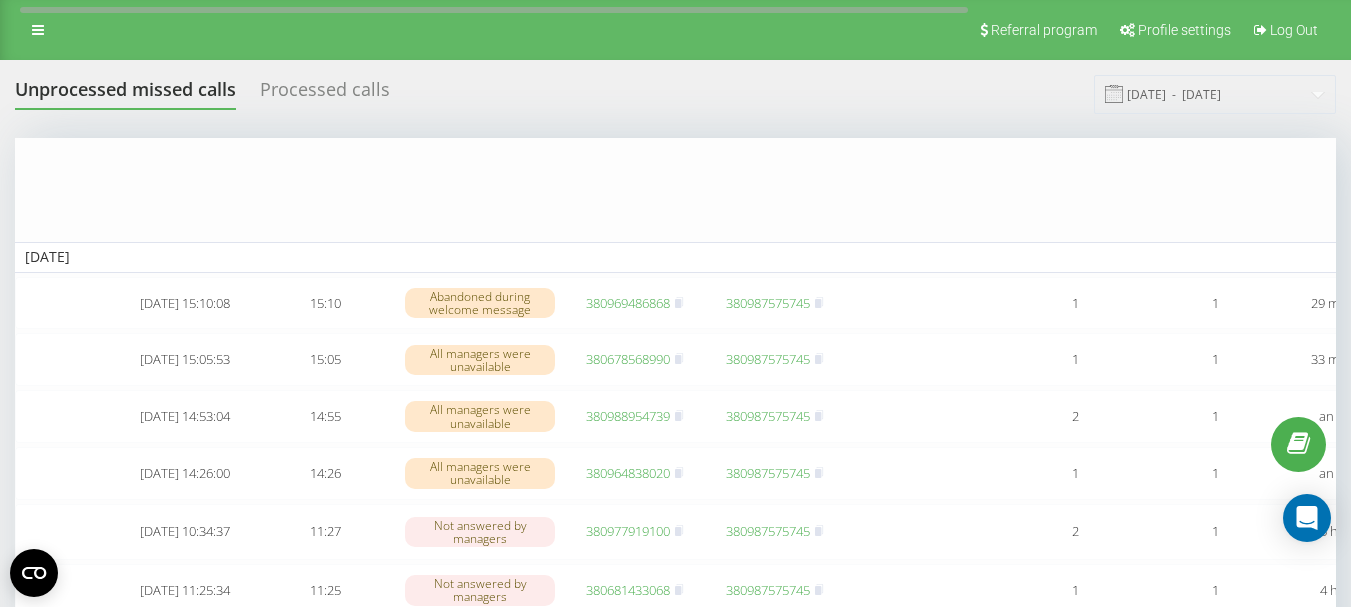 scroll, scrollTop: 700, scrollLeft: 0, axis: vertical 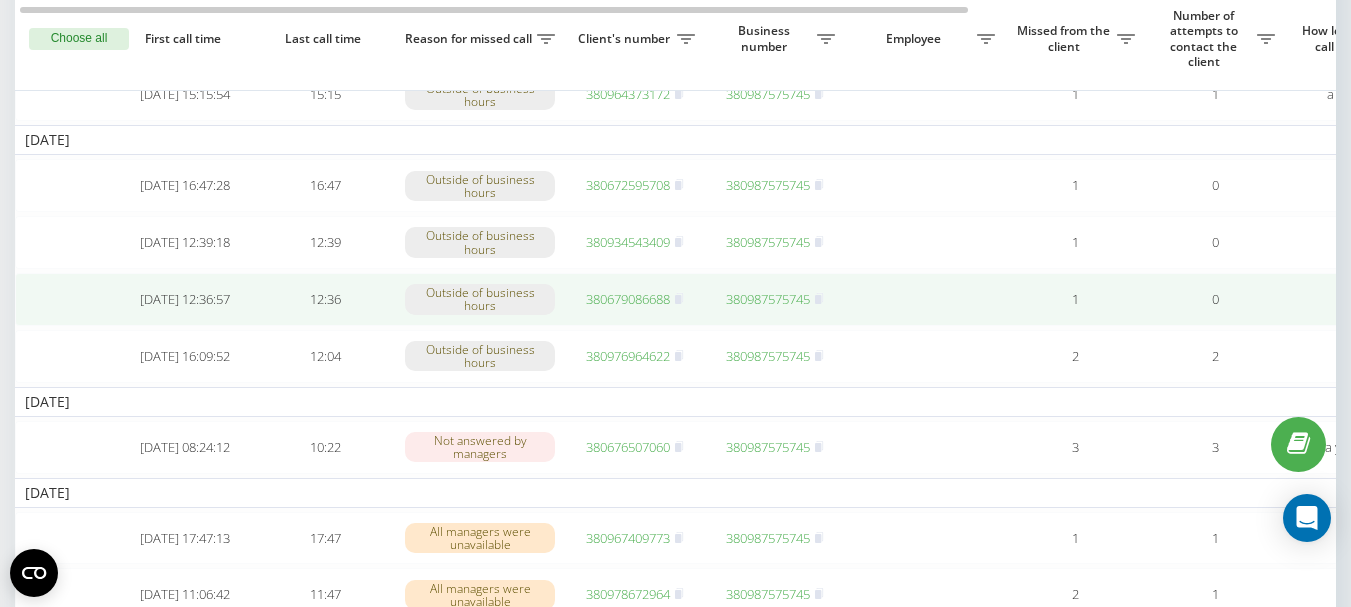 click on "380679086688" at bounding box center (628, 299) 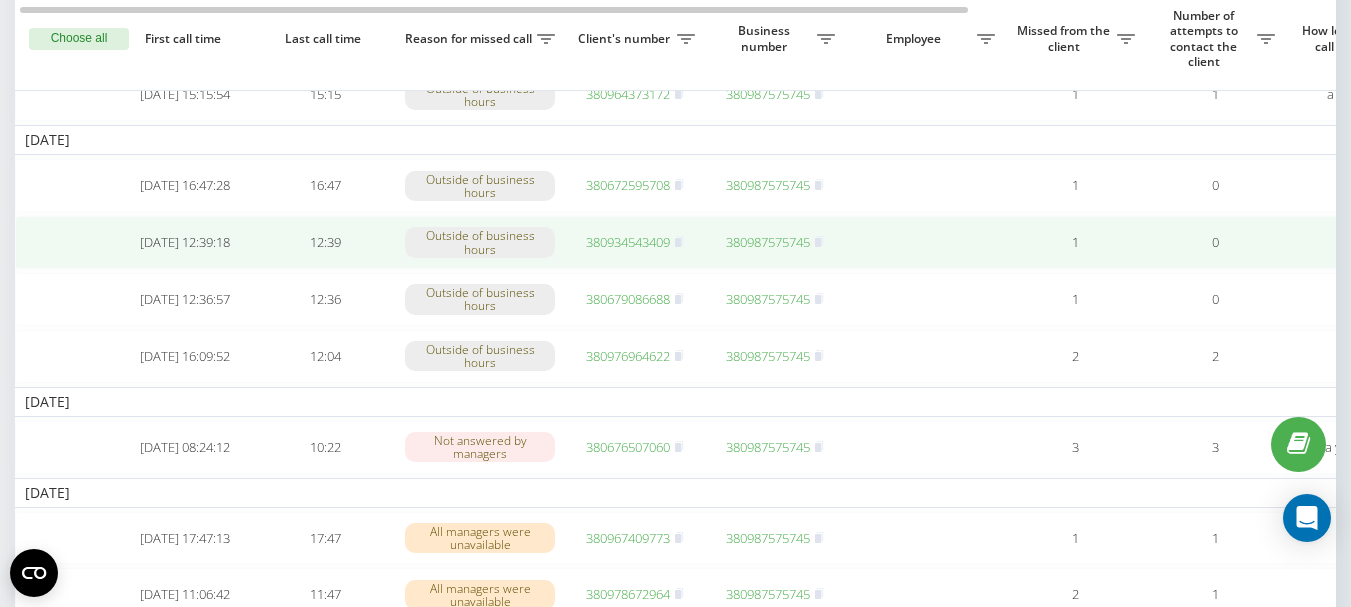 click on "380934543409" at bounding box center (628, 242) 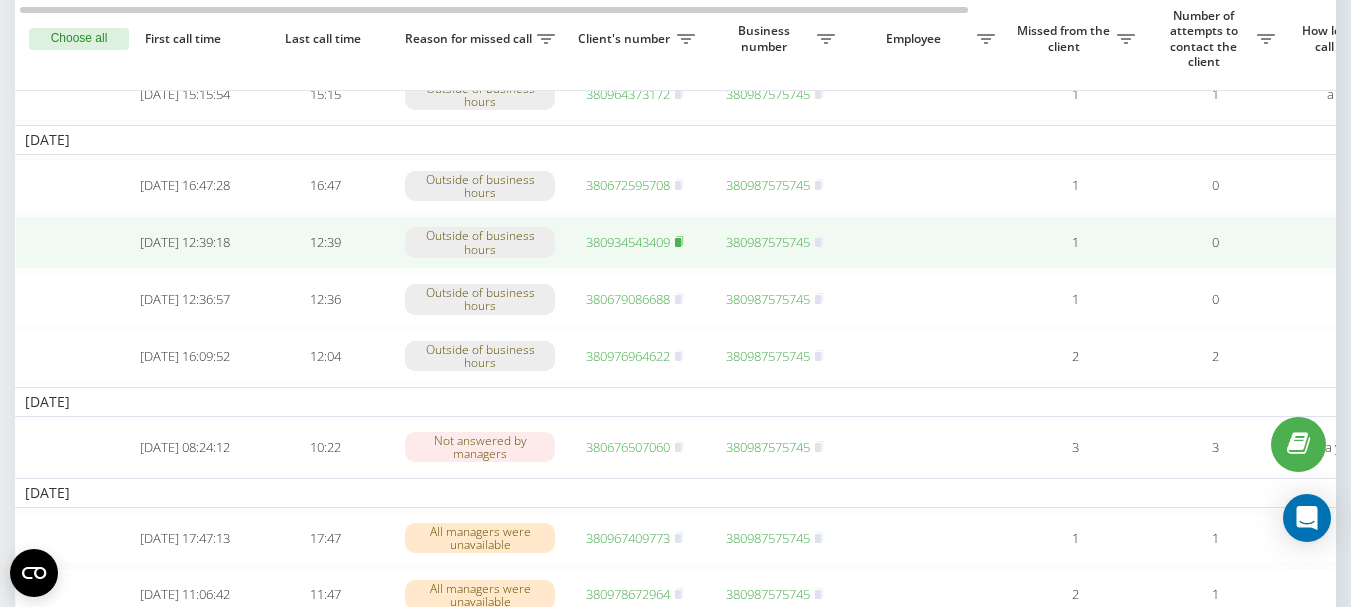 click 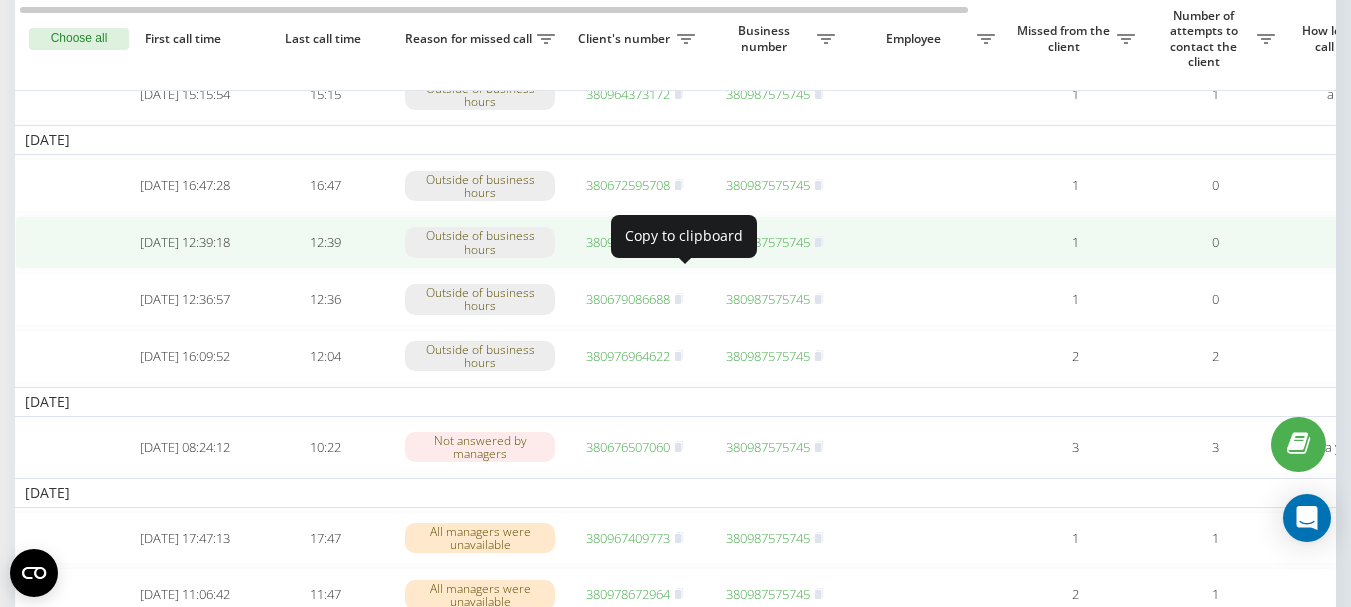 click 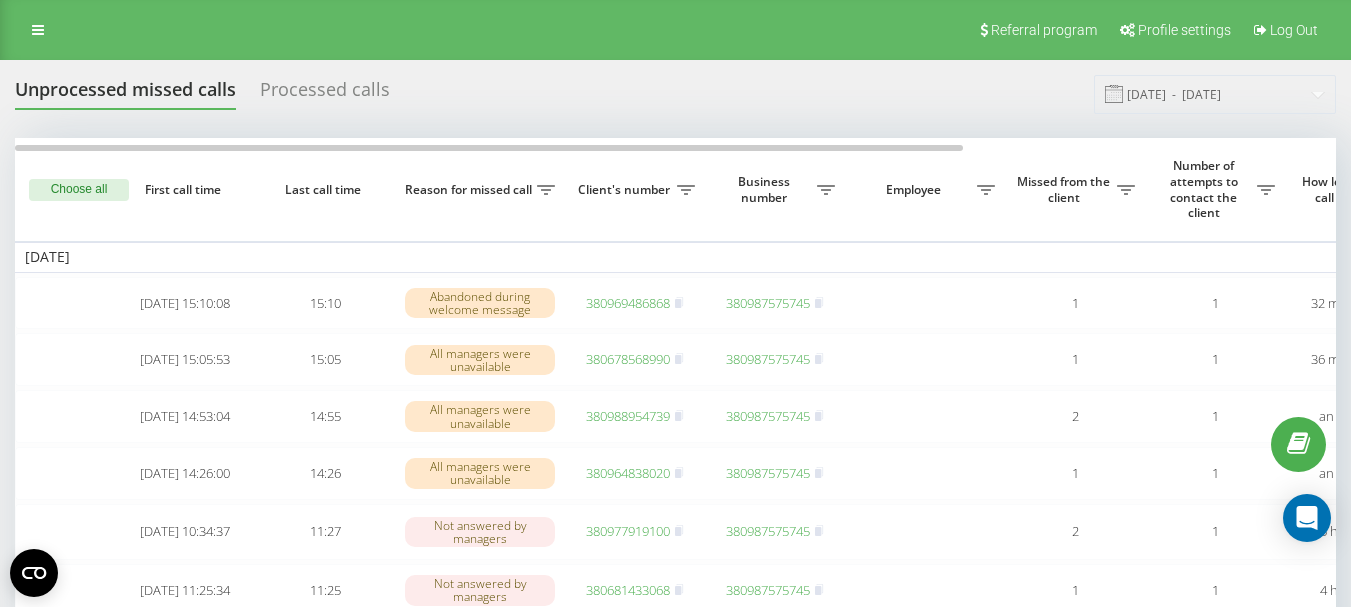 scroll, scrollTop: 207, scrollLeft: 0, axis: vertical 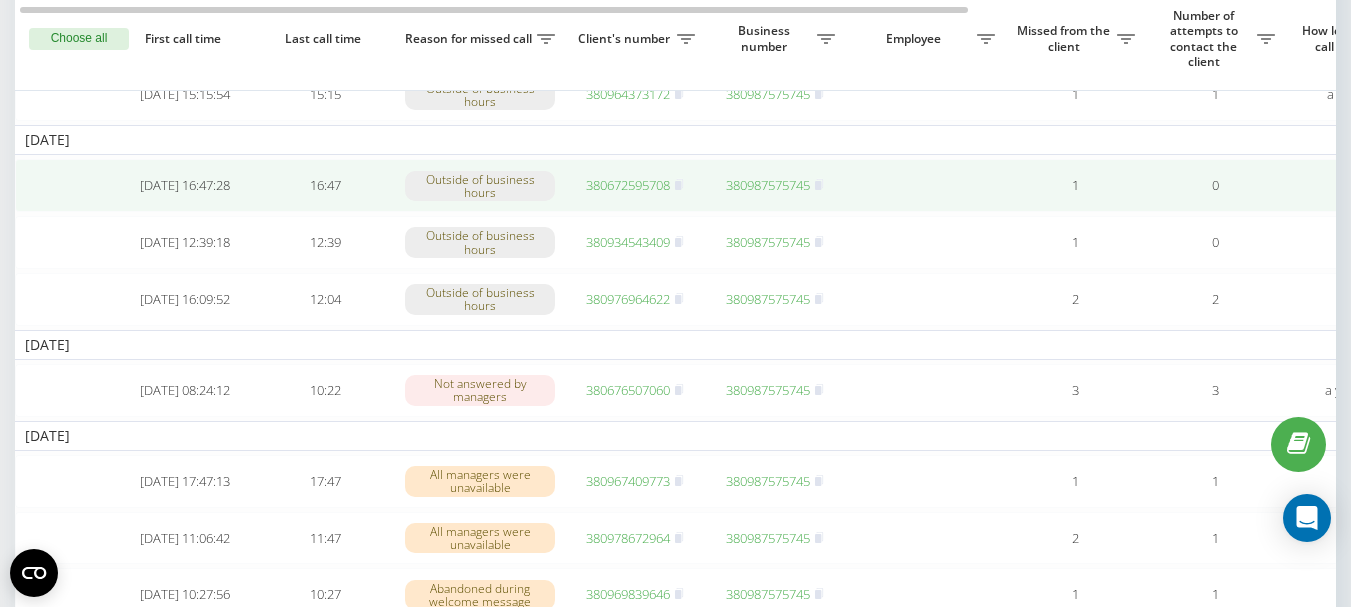click on "380672595708" at bounding box center [628, 185] 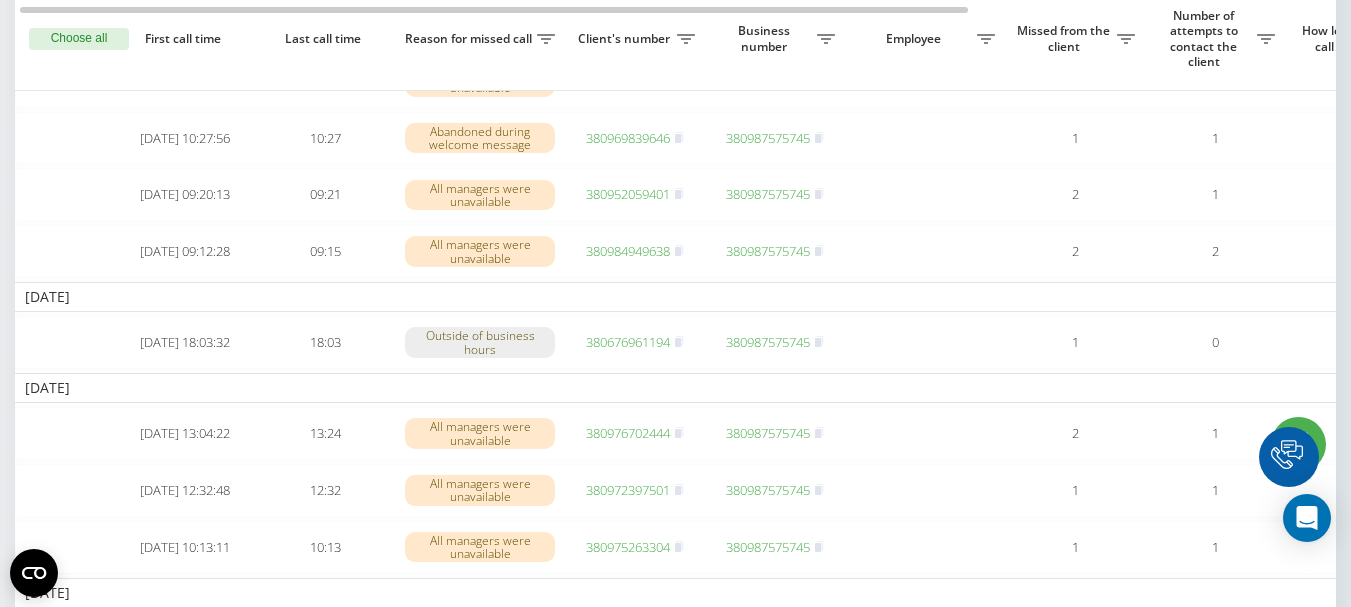 scroll, scrollTop: 1100, scrollLeft: 0, axis: vertical 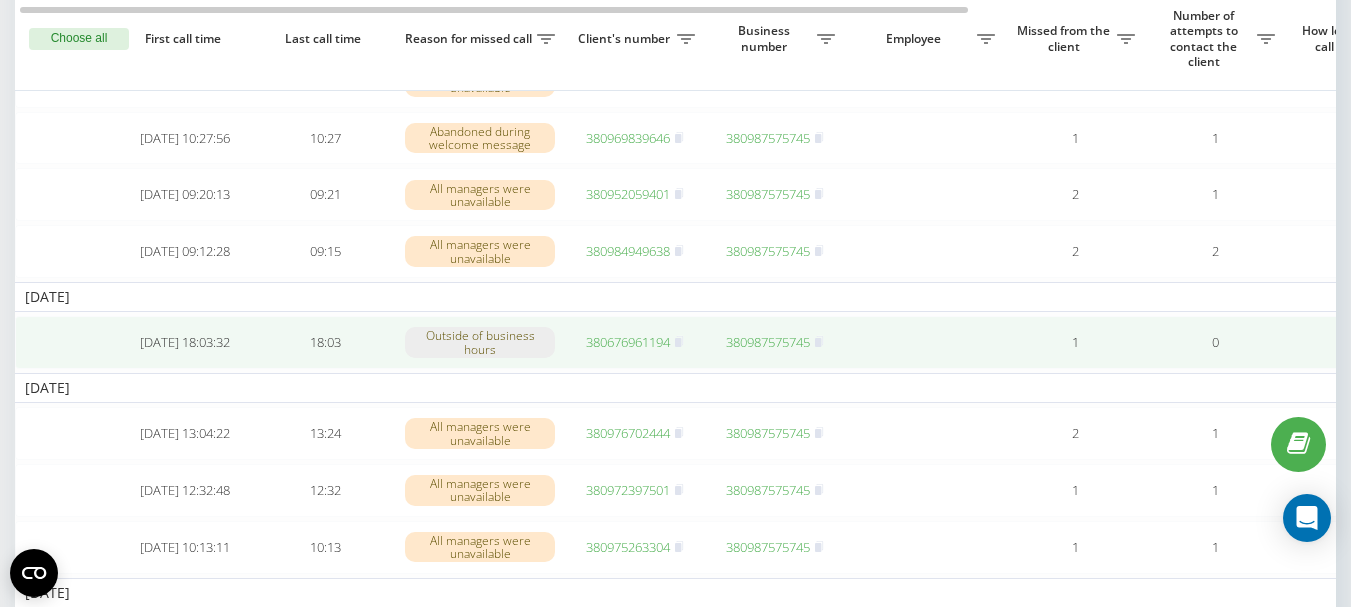 click on "380676961194" at bounding box center [628, 342] 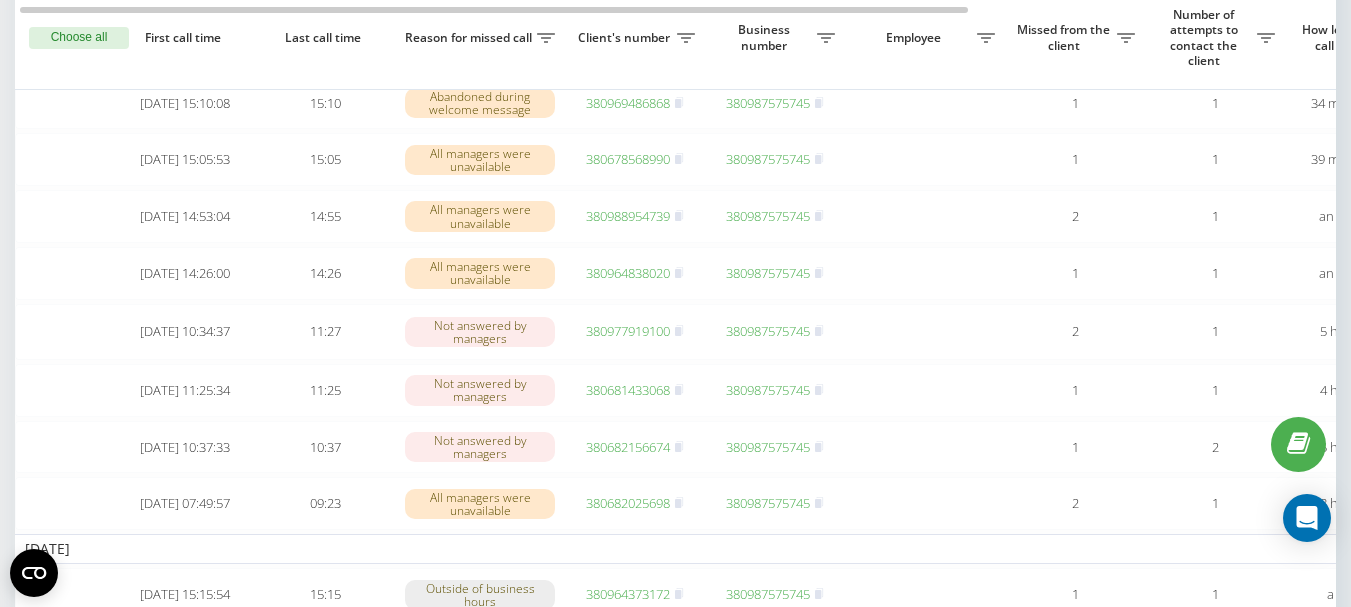 scroll, scrollTop: 0, scrollLeft: 0, axis: both 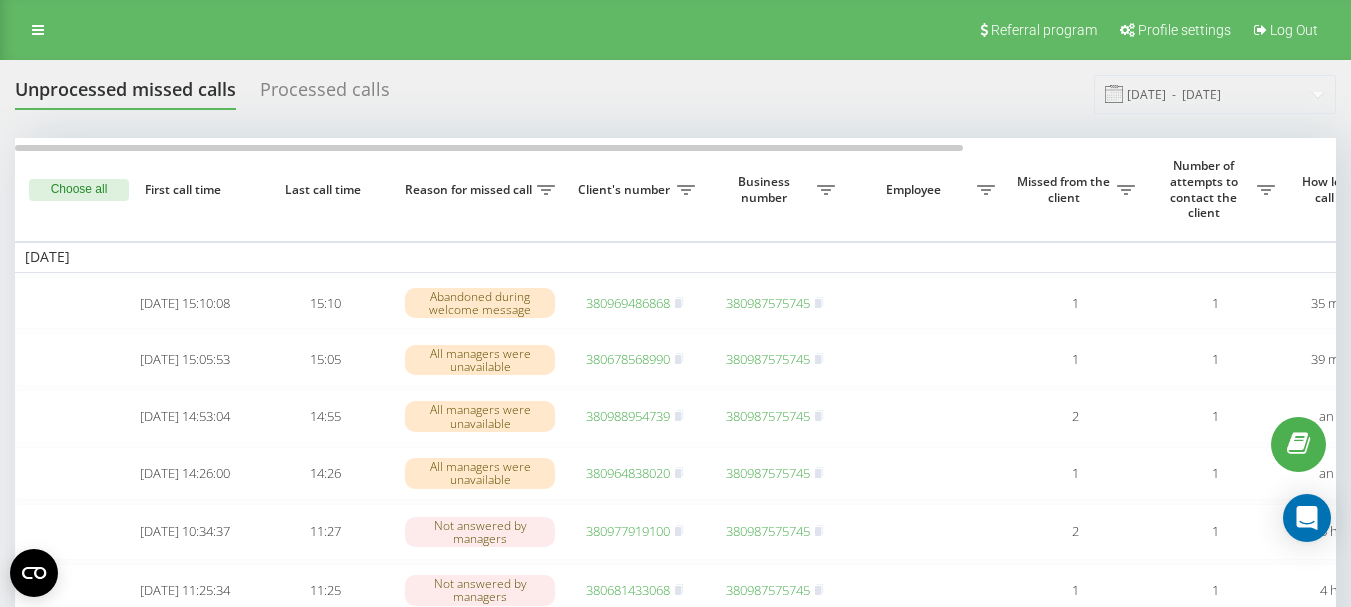 drag, startPoint x: 39, startPoint y: 26, endPoint x: 97, endPoint y: 13, distance: 59.439045 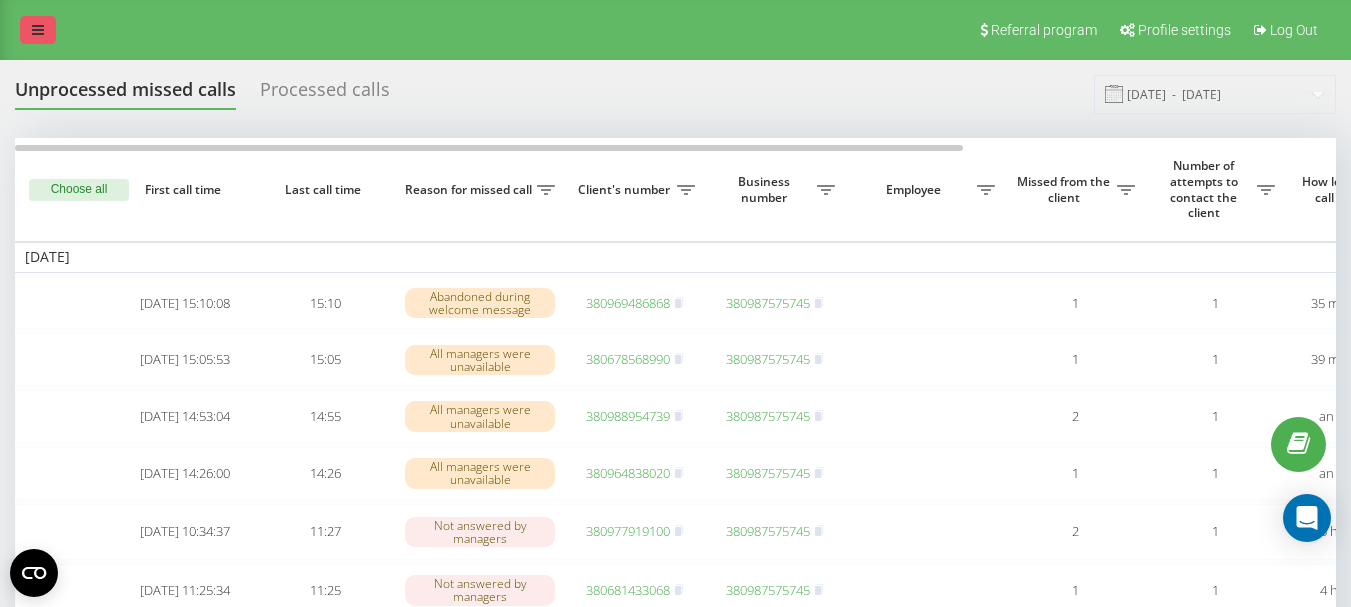 click at bounding box center [38, 30] 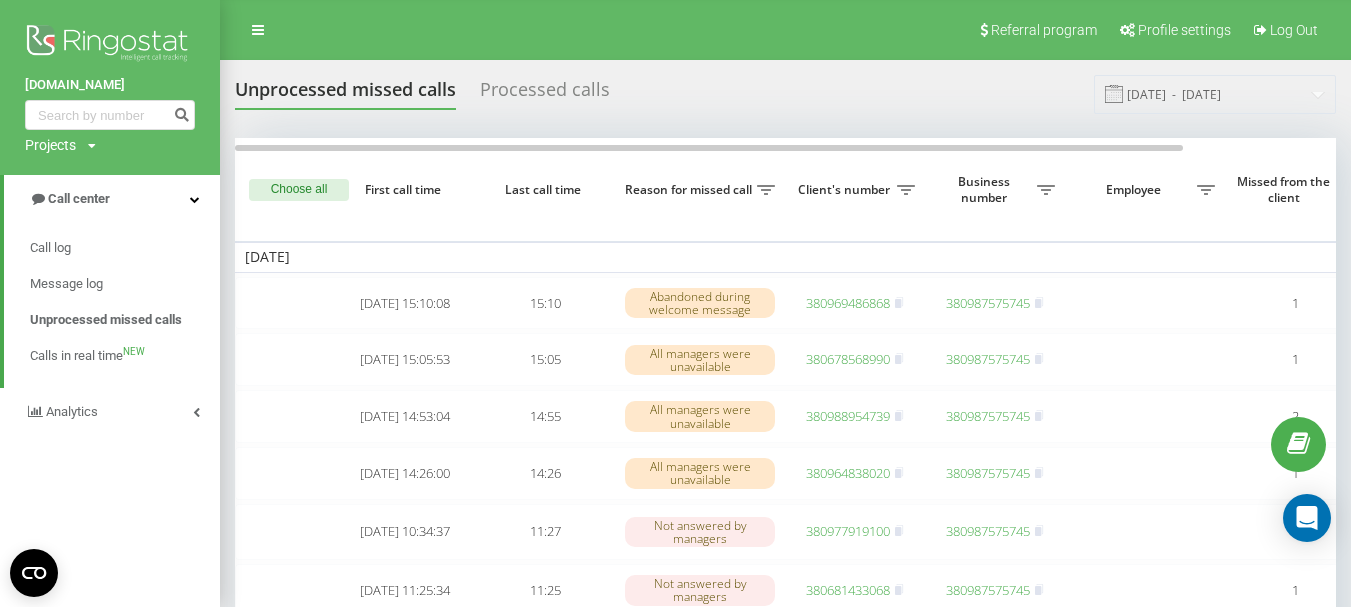 click on "Referral program Profile settings Log Out" at bounding box center [675, 30] 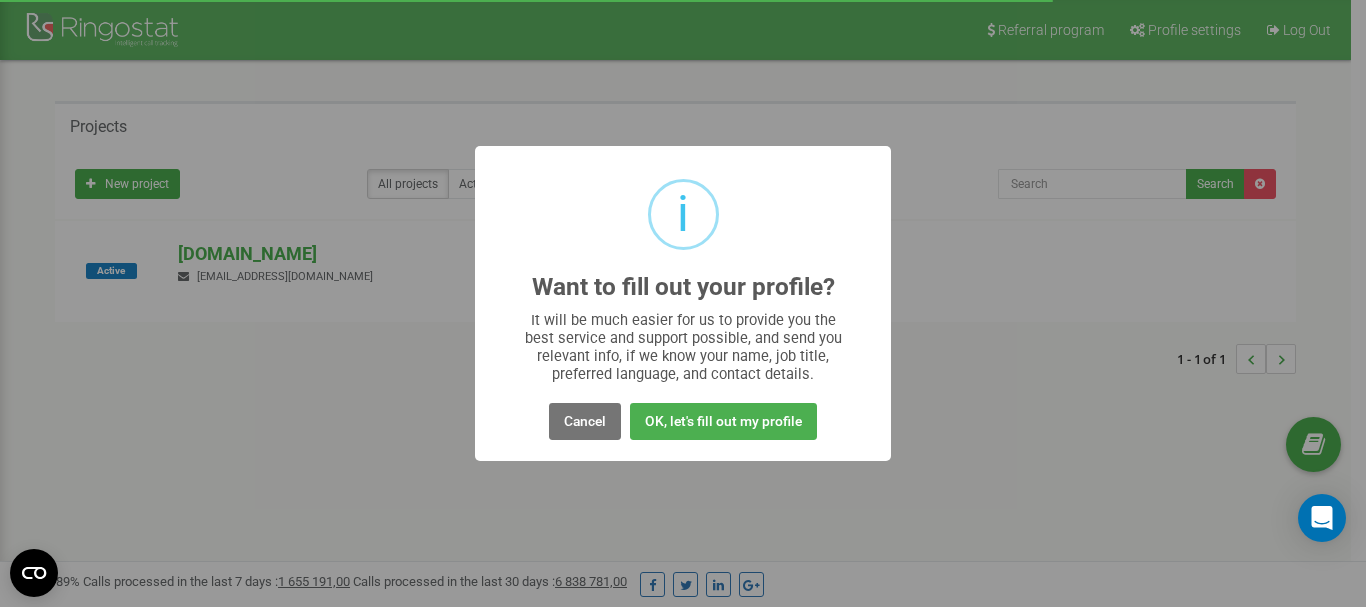 scroll, scrollTop: 0, scrollLeft: 0, axis: both 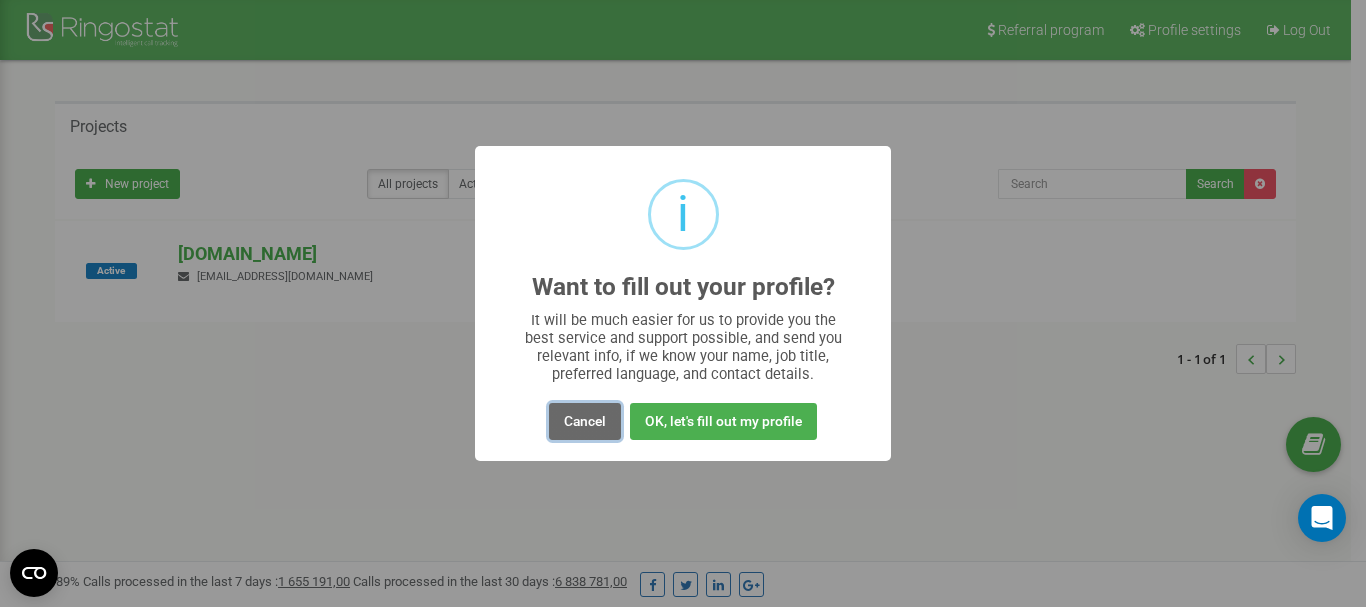 click on "Cancel" at bounding box center (585, 421) 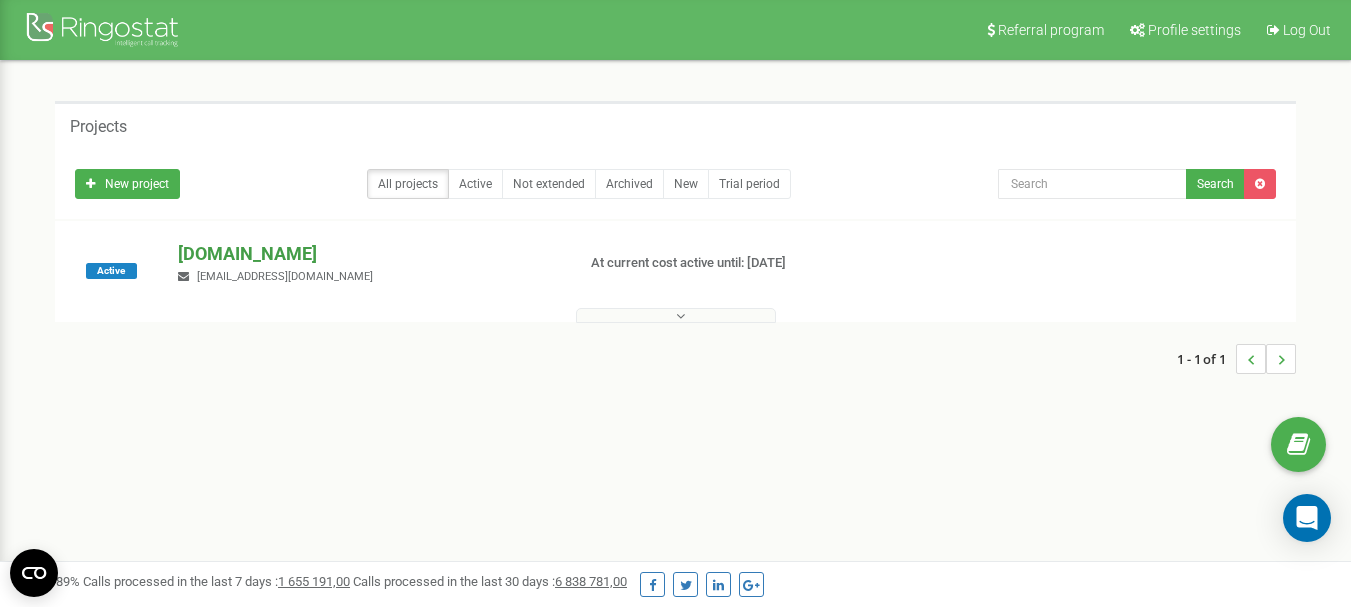 click on "[DOMAIN_NAME]" at bounding box center [368, 254] 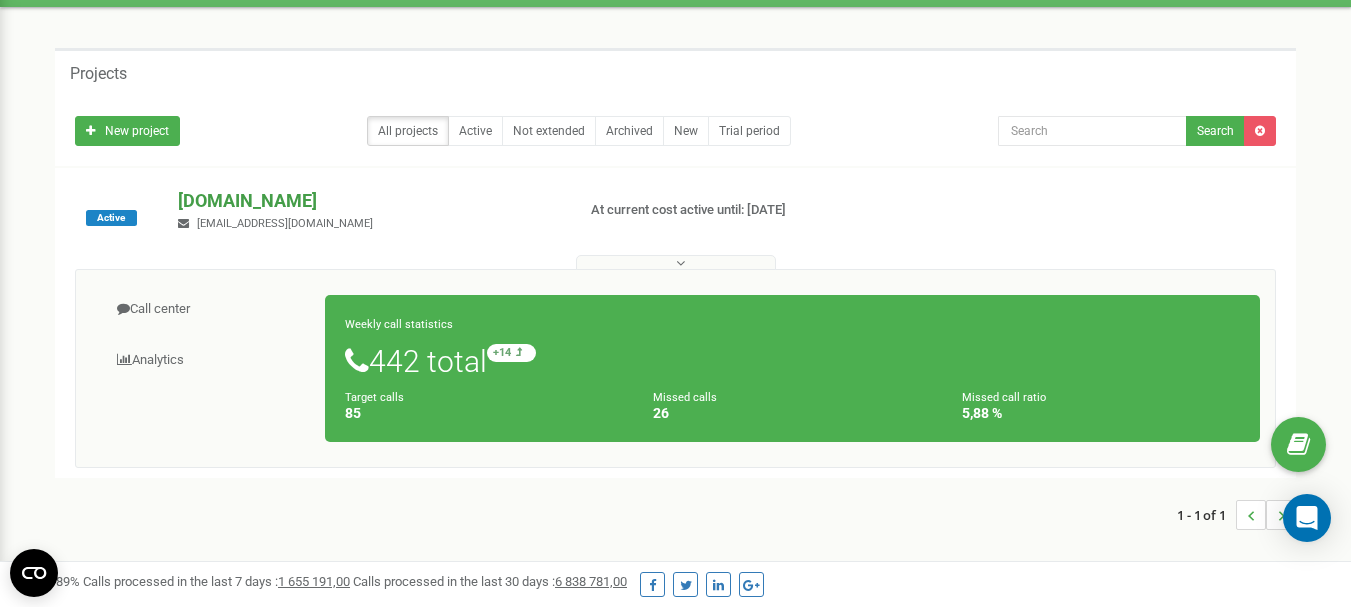 scroll, scrollTop: 100, scrollLeft: 0, axis: vertical 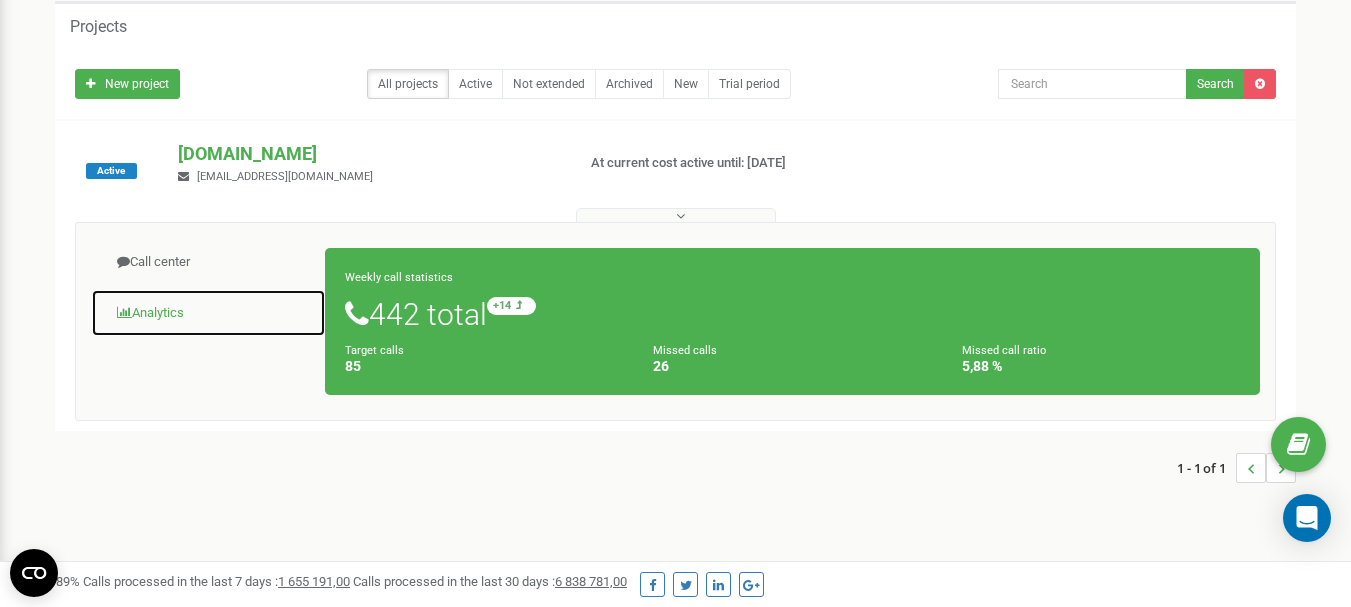 click on "Analytics" at bounding box center [208, 313] 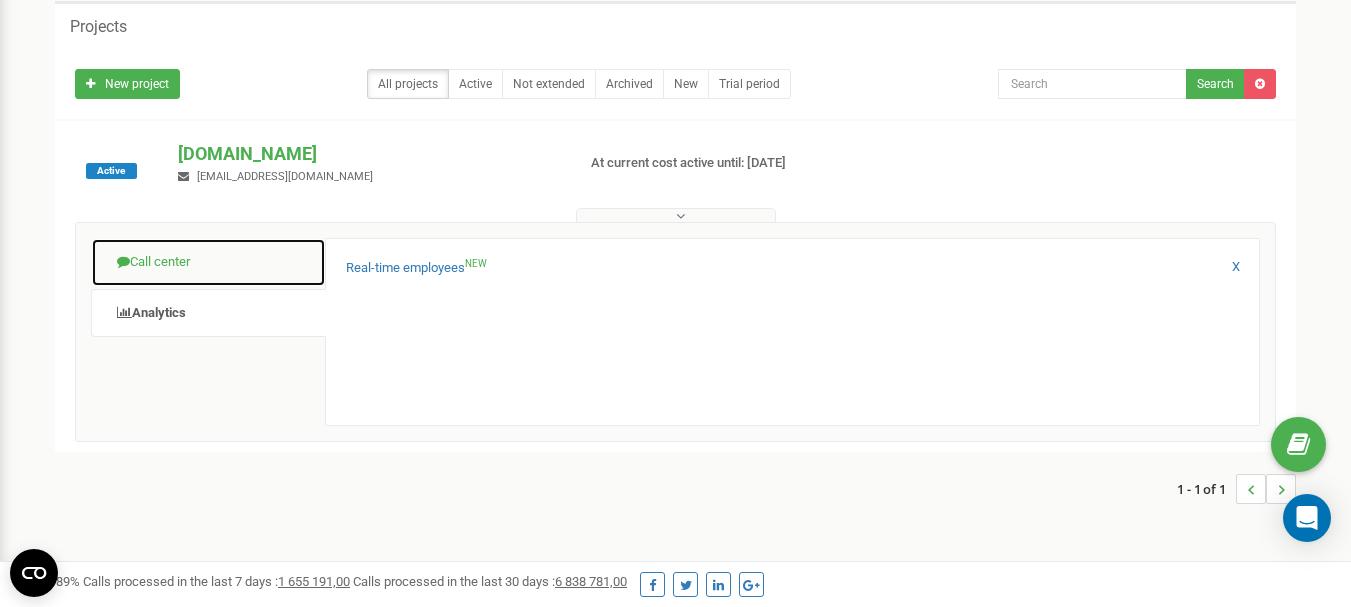 click on "Call center" at bounding box center (208, 262) 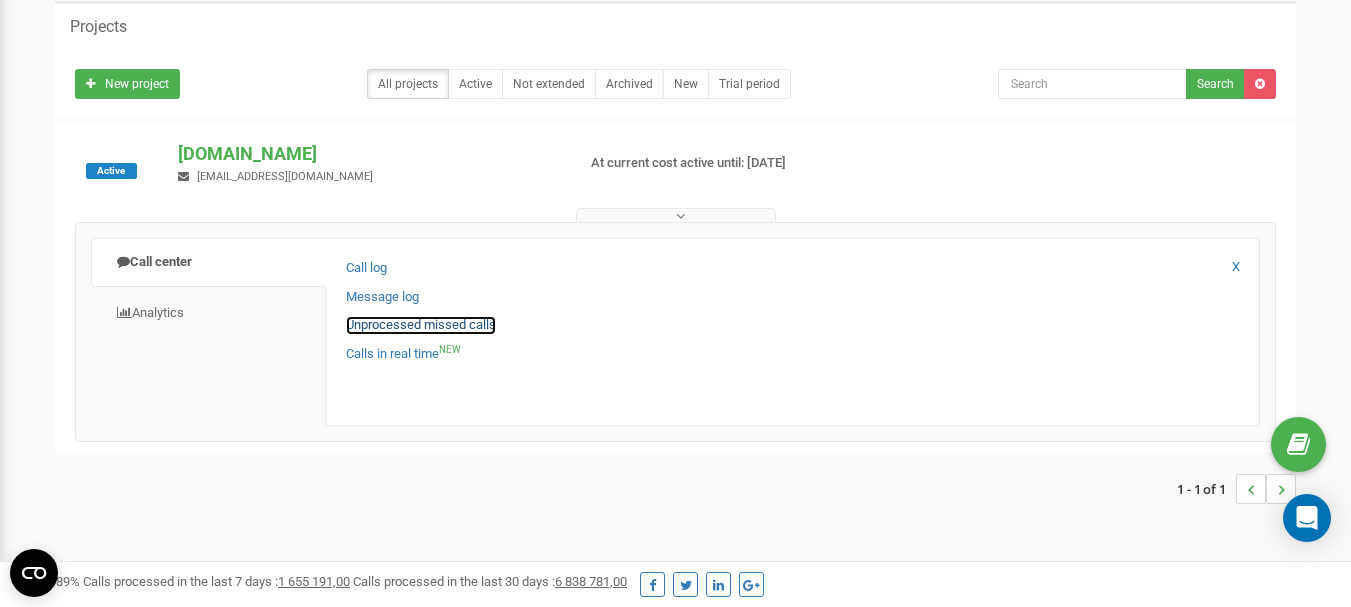 click on "Unprocessed missed calls" at bounding box center (421, 325) 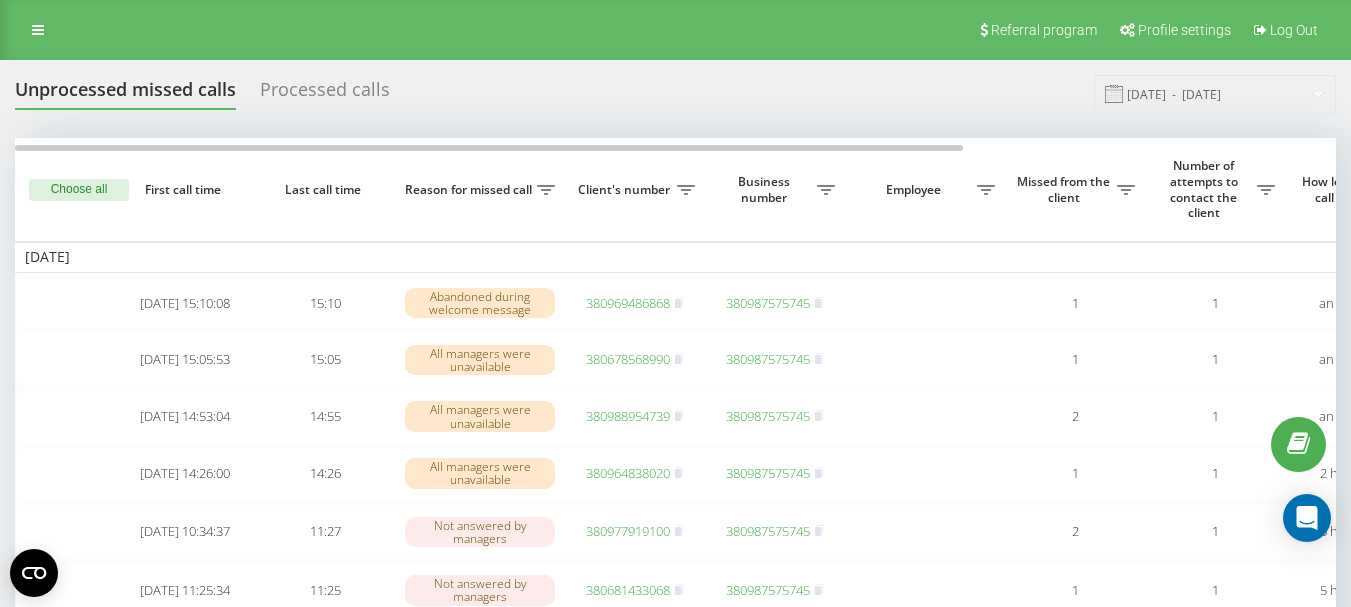 scroll, scrollTop: 0, scrollLeft: 0, axis: both 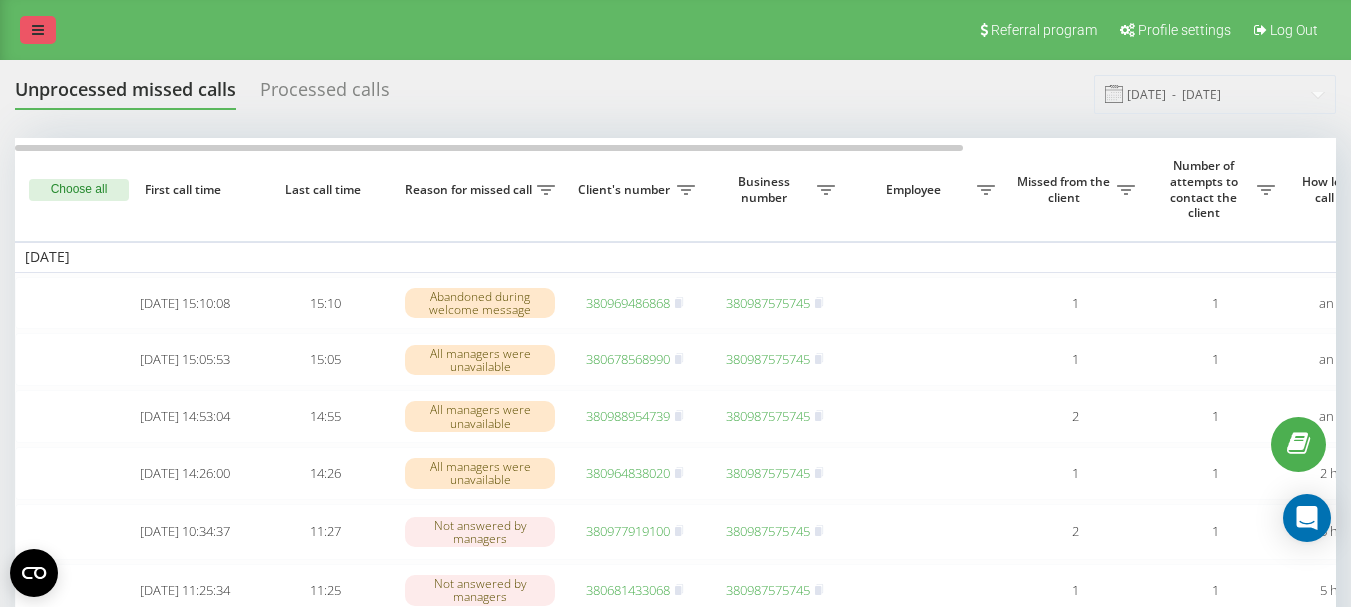click at bounding box center [38, 30] 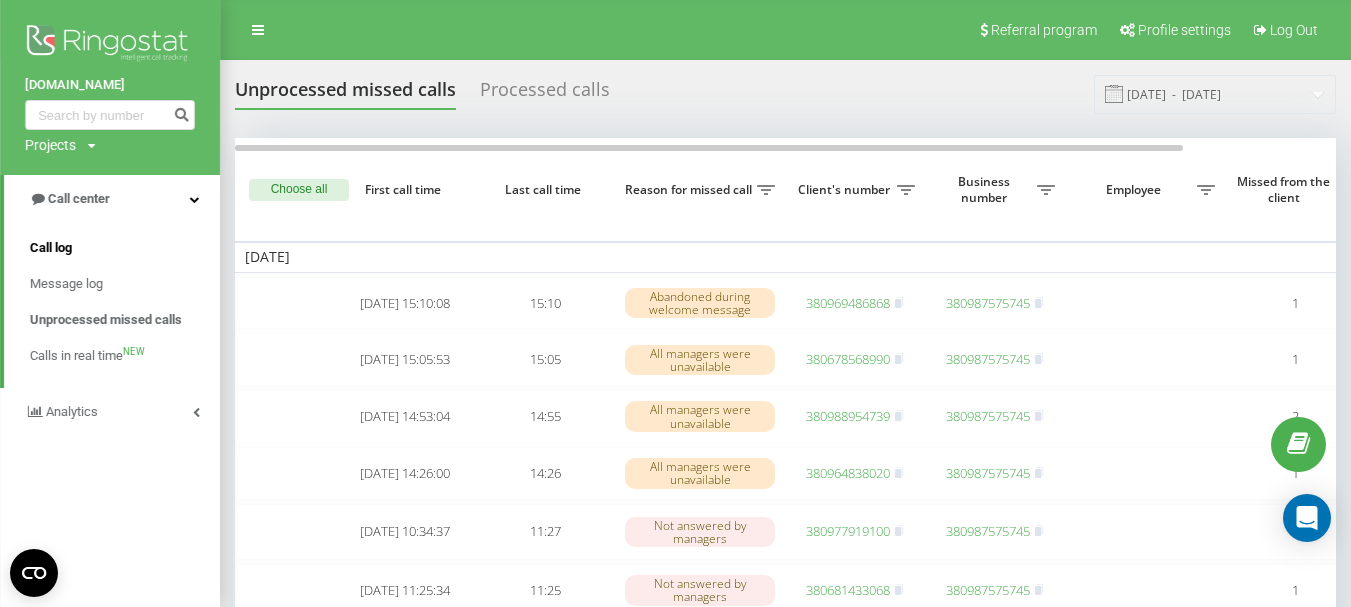 click on "Call log" at bounding box center (125, 248) 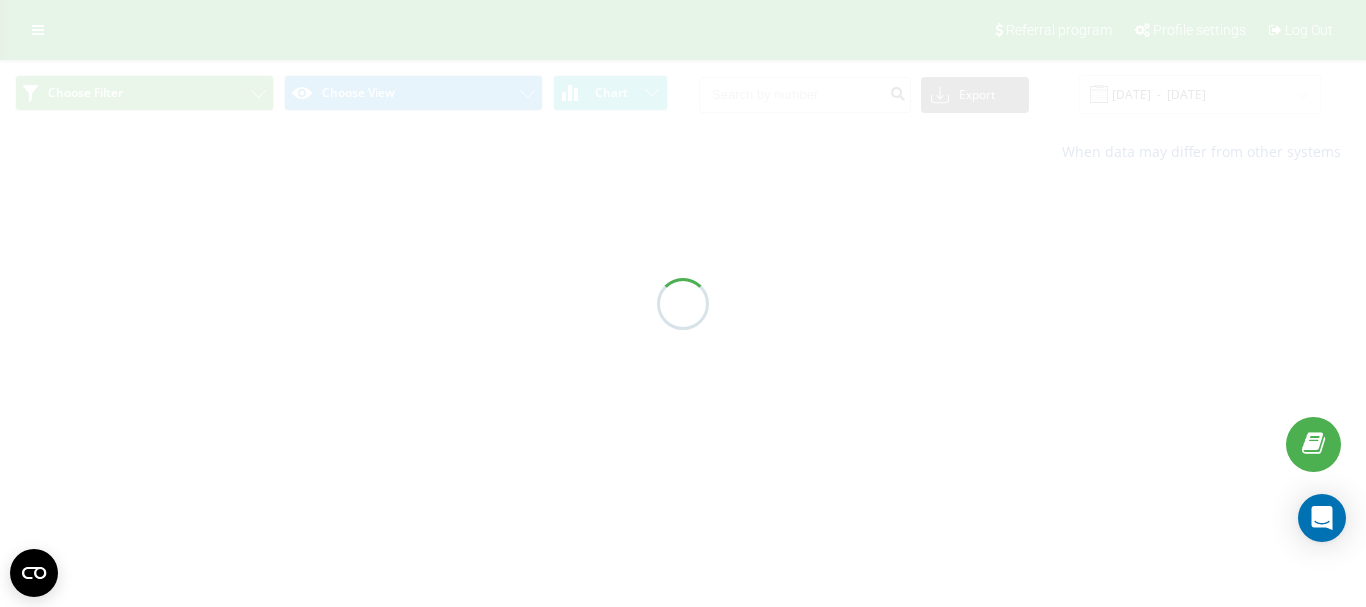 scroll, scrollTop: 0, scrollLeft: 0, axis: both 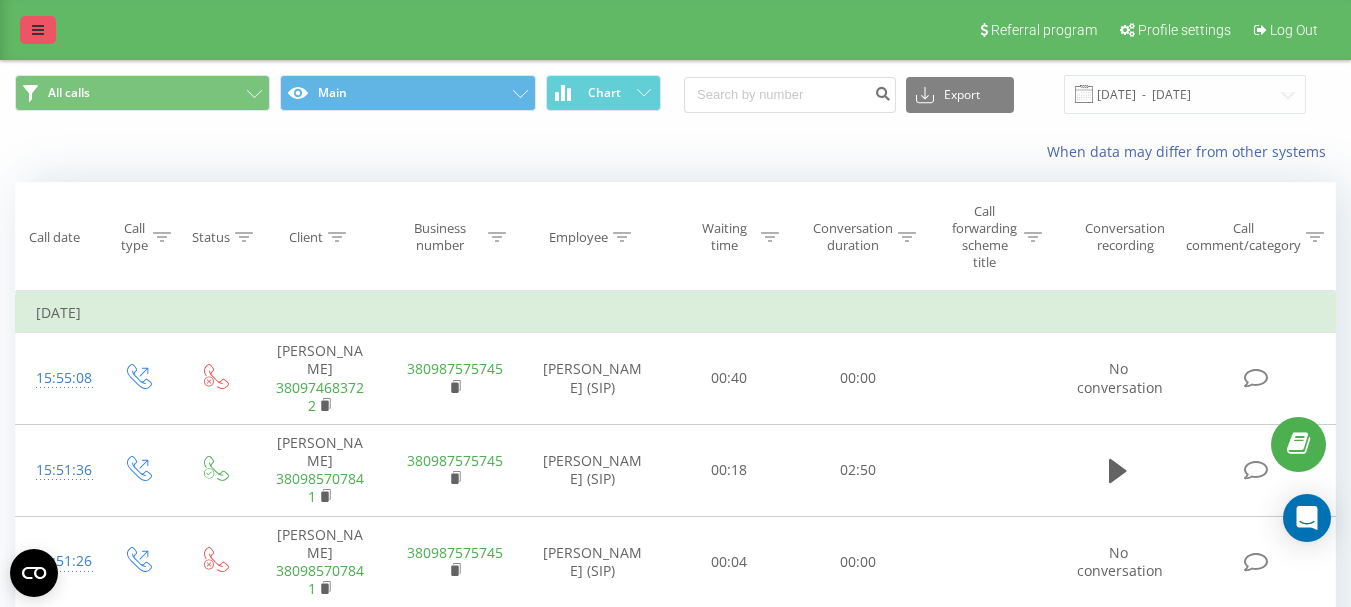 click at bounding box center [38, 30] 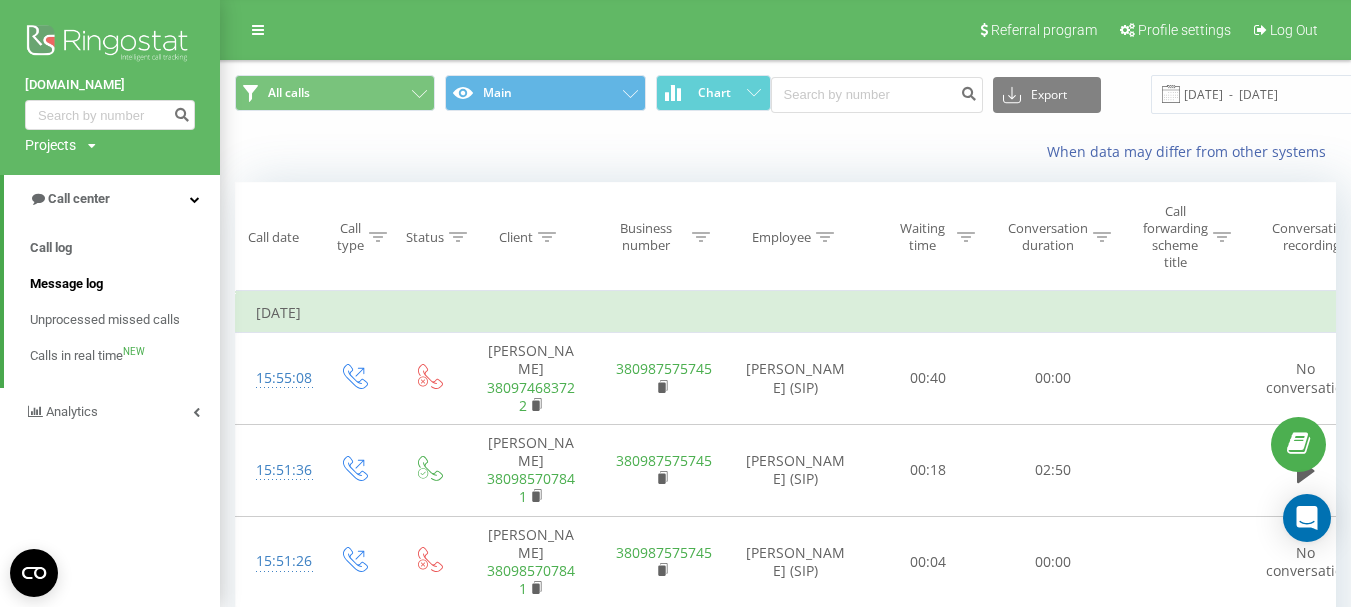 click on "Message log" at bounding box center [66, 284] 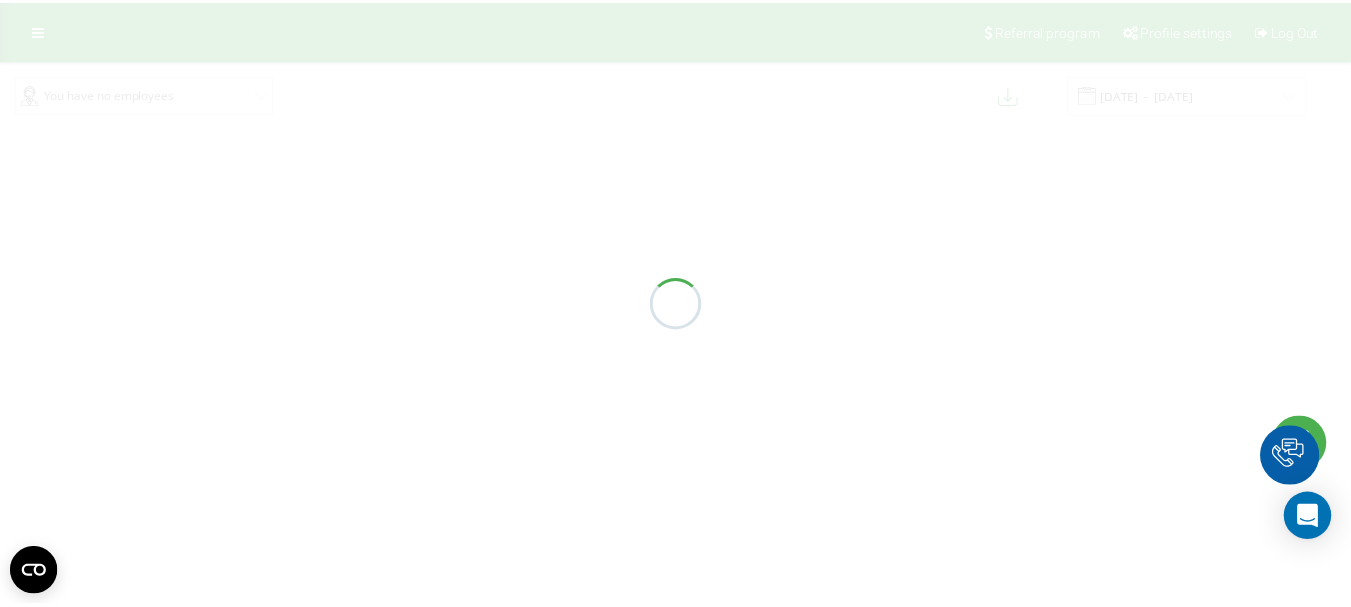 scroll, scrollTop: 0, scrollLeft: 0, axis: both 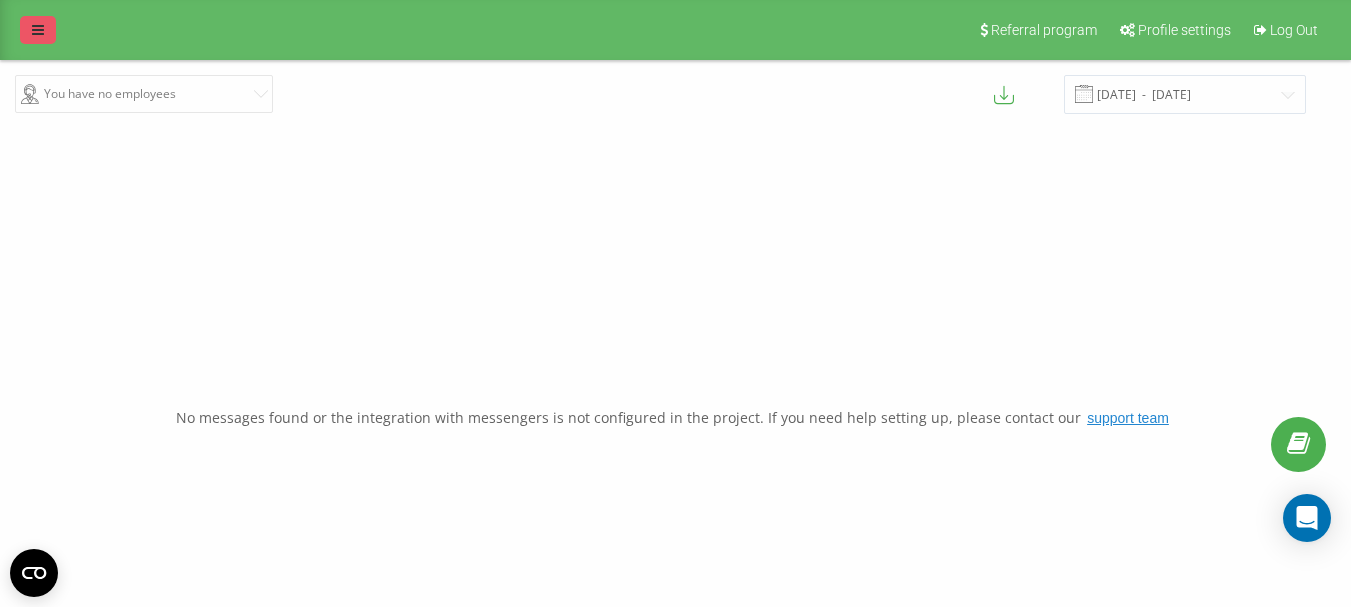 click at bounding box center [38, 30] 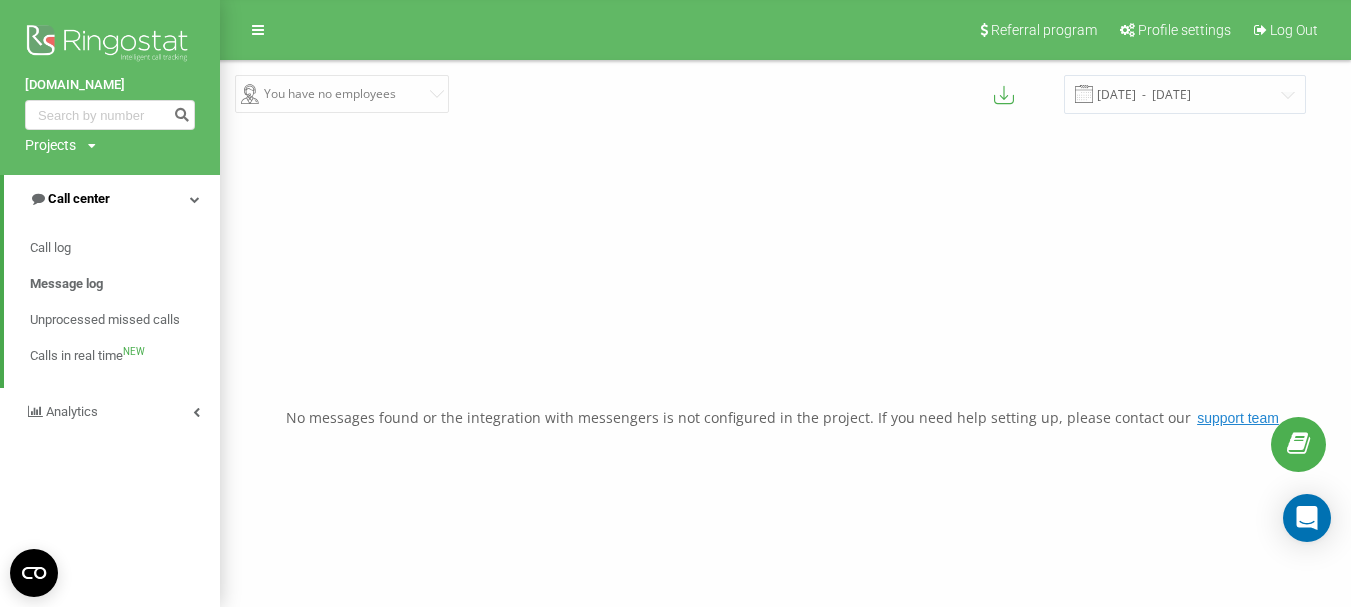 click on "Call center" at bounding box center [69, 199] 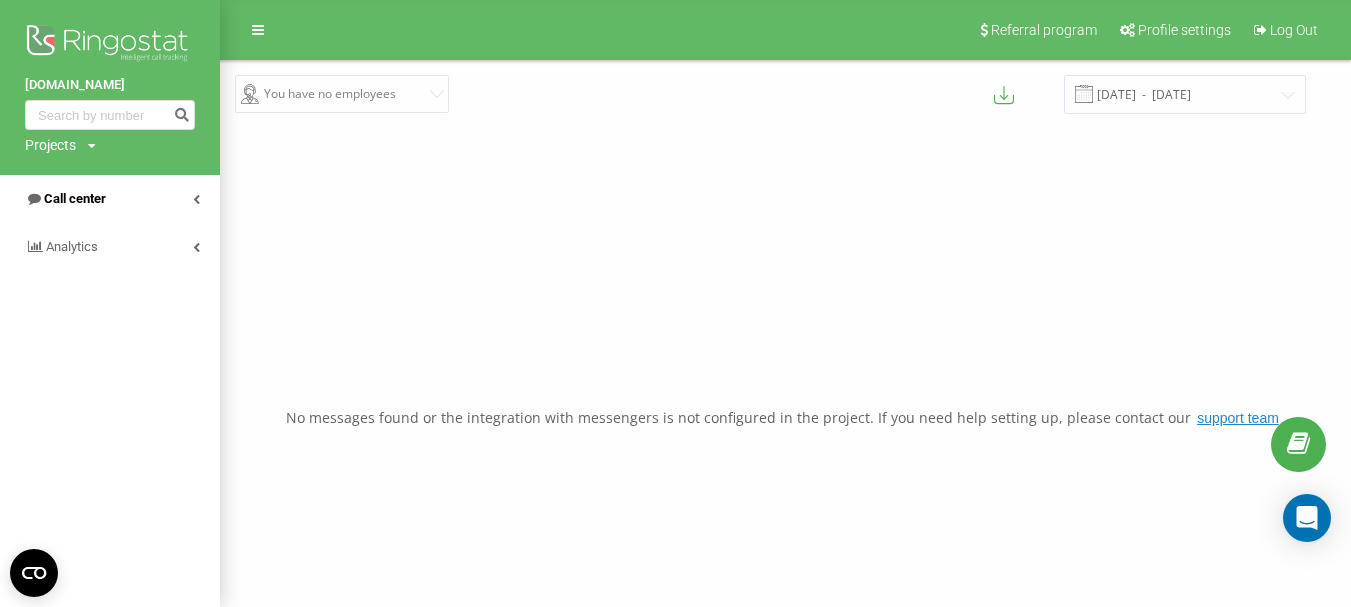 click on "Call center" at bounding box center (65, 199) 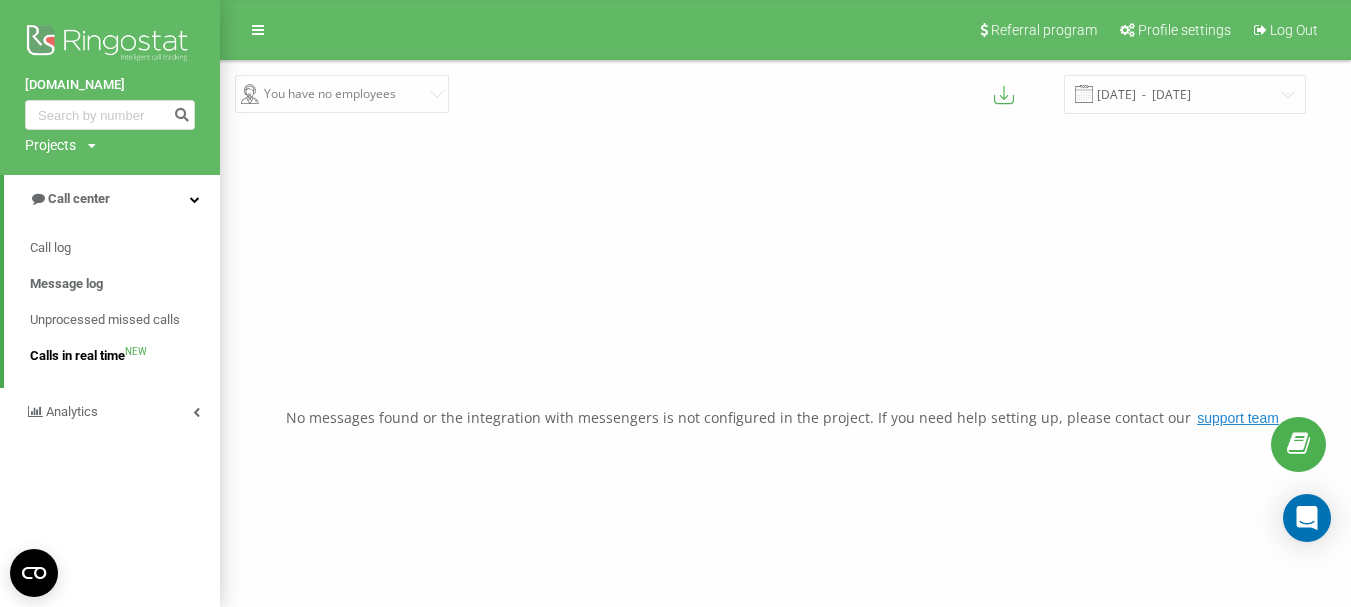 click on "Calls in real time" at bounding box center [77, 356] 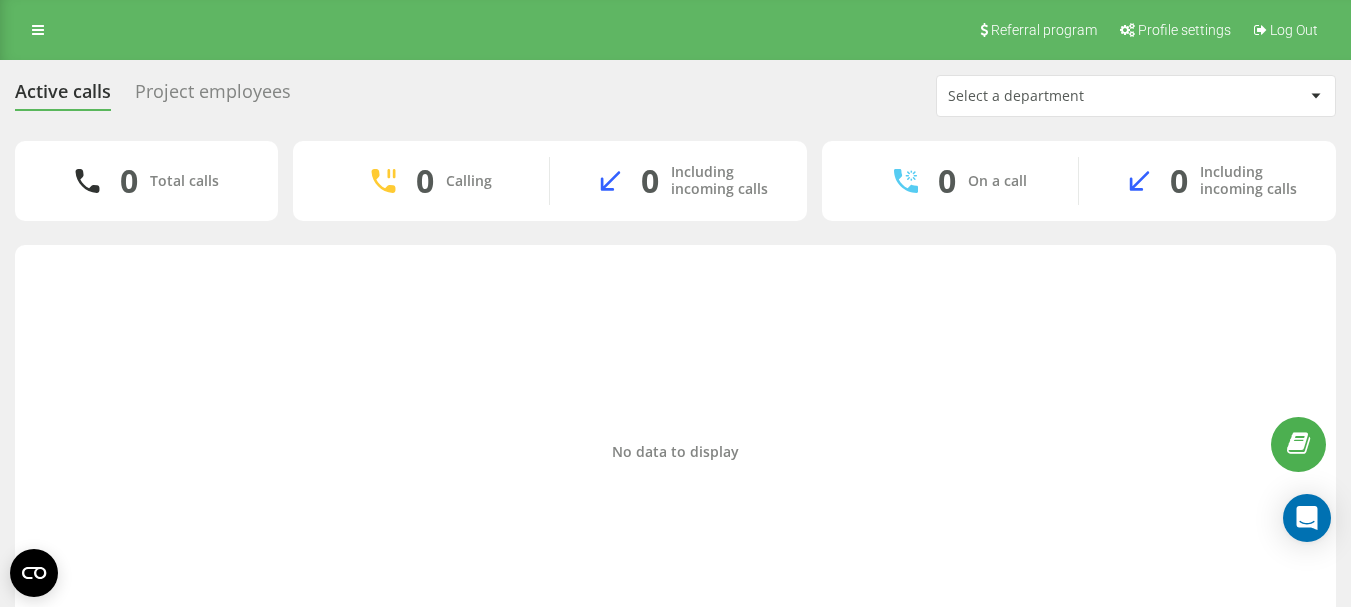 scroll, scrollTop: 0, scrollLeft: 0, axis: both 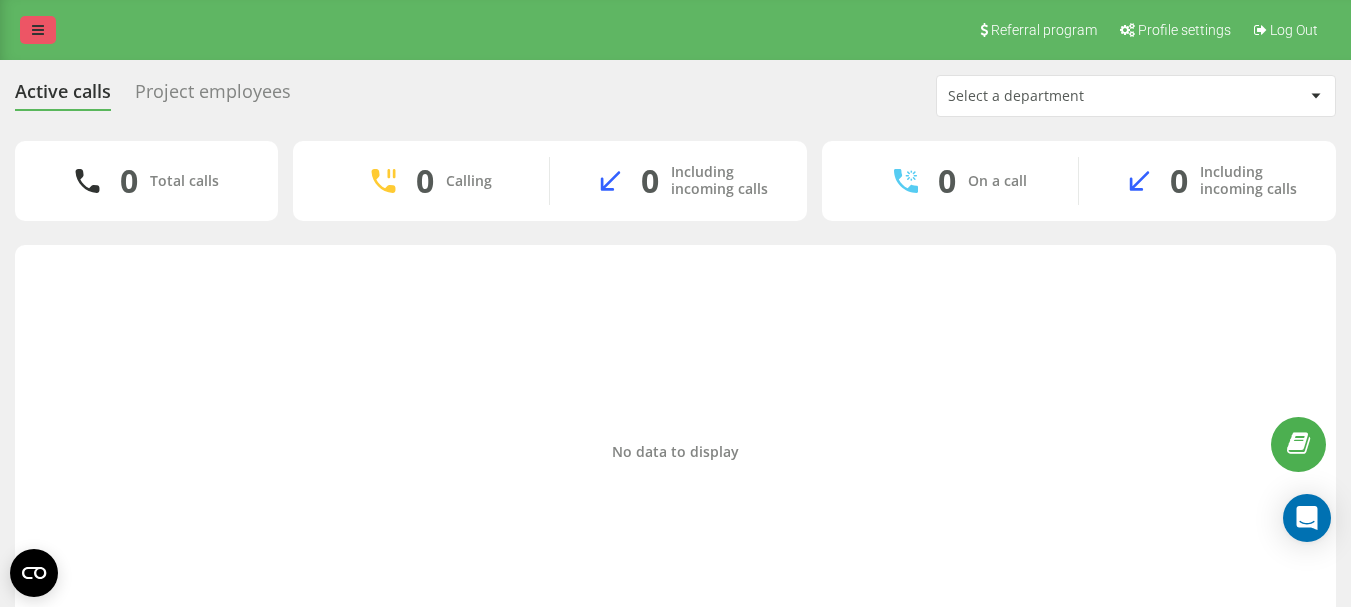 click at bounding box center (38, 30) 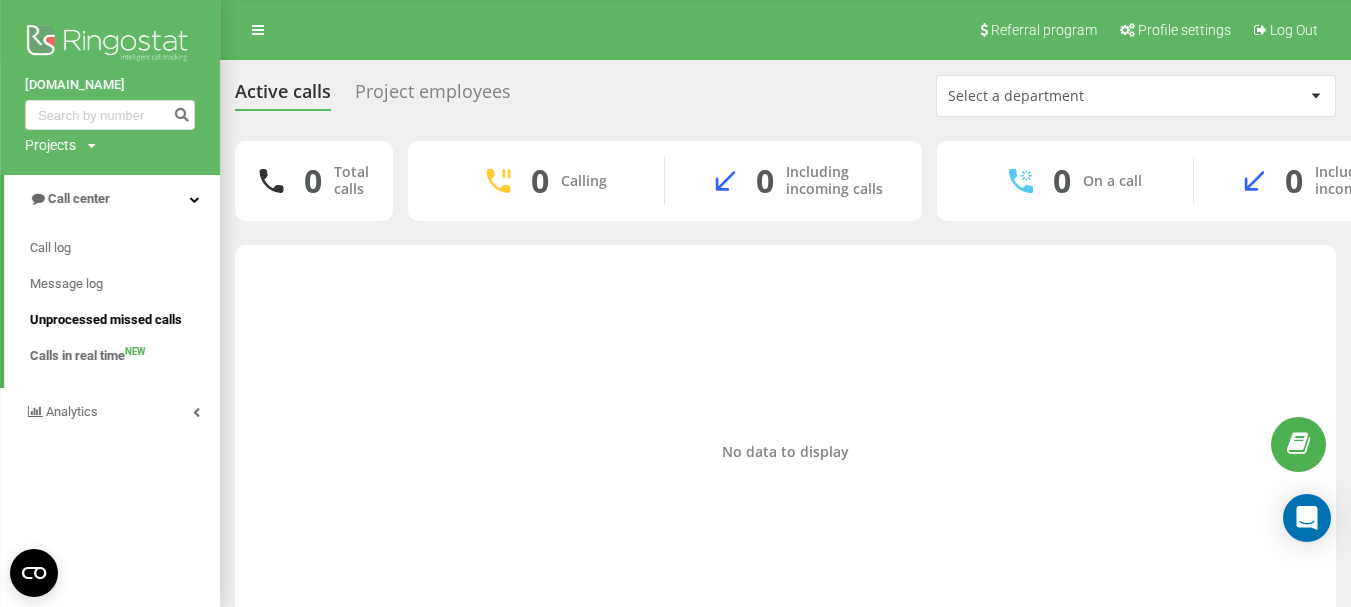 click on "Unprocessed missed calls" at bounding box center (106, 320) 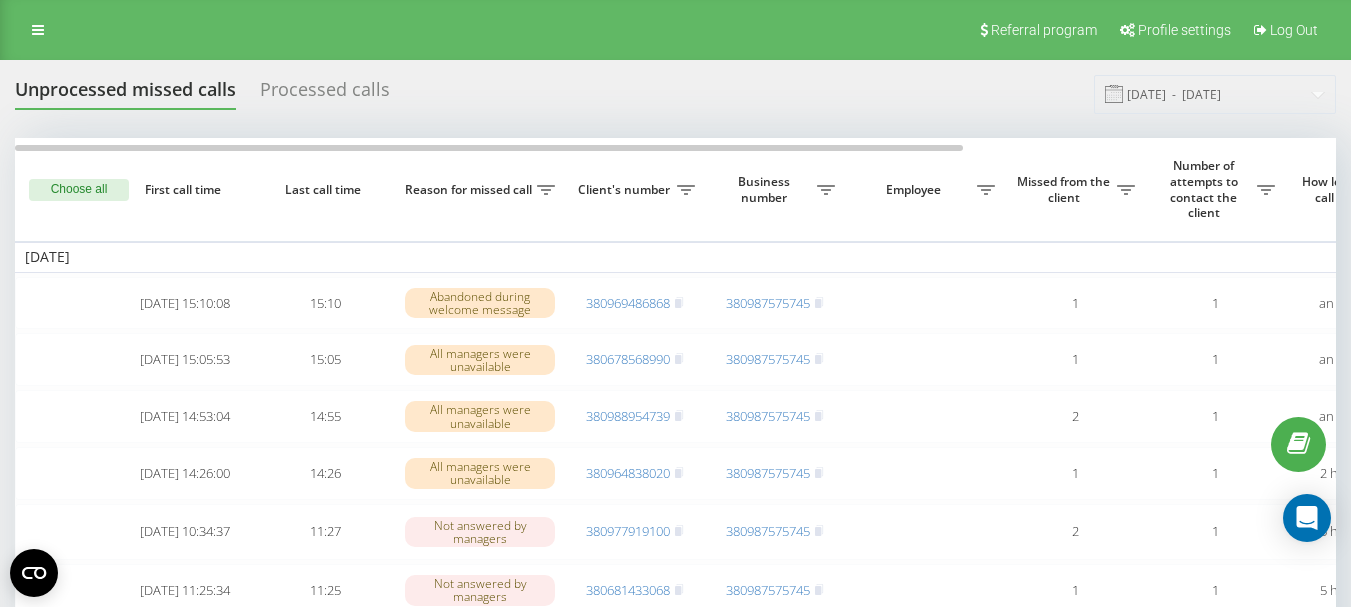 scroll, scrollTop: 0, scrollLeft: 0, axis: both 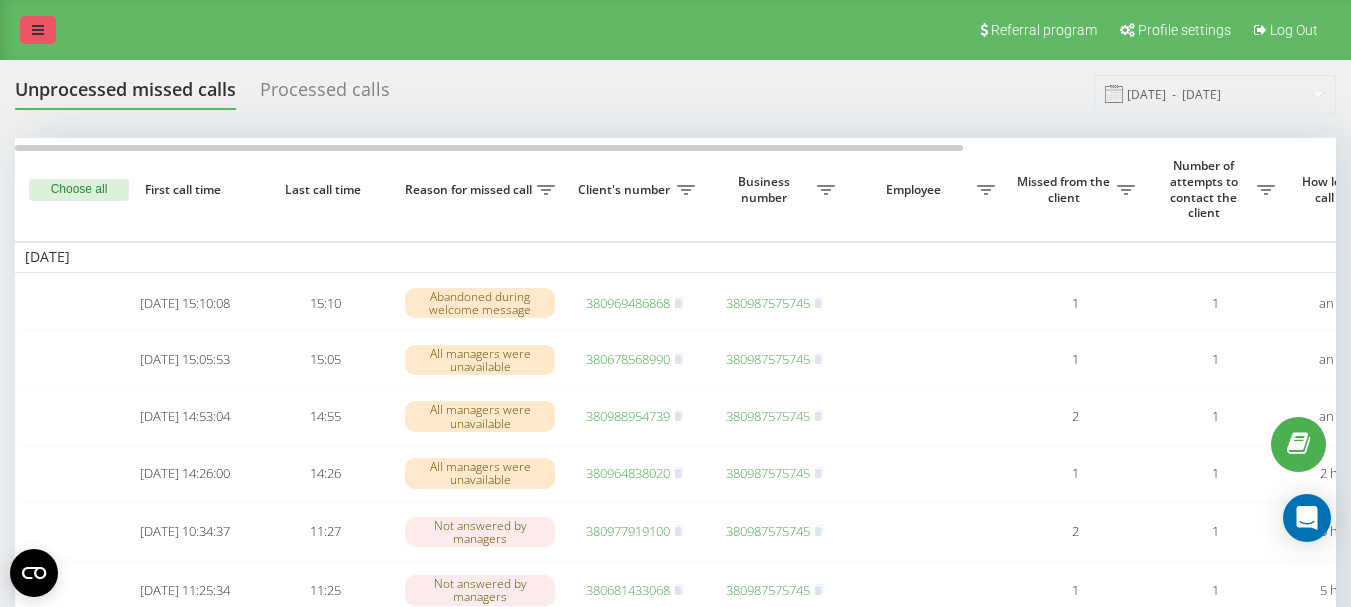 click at bounding box center [38, 30] 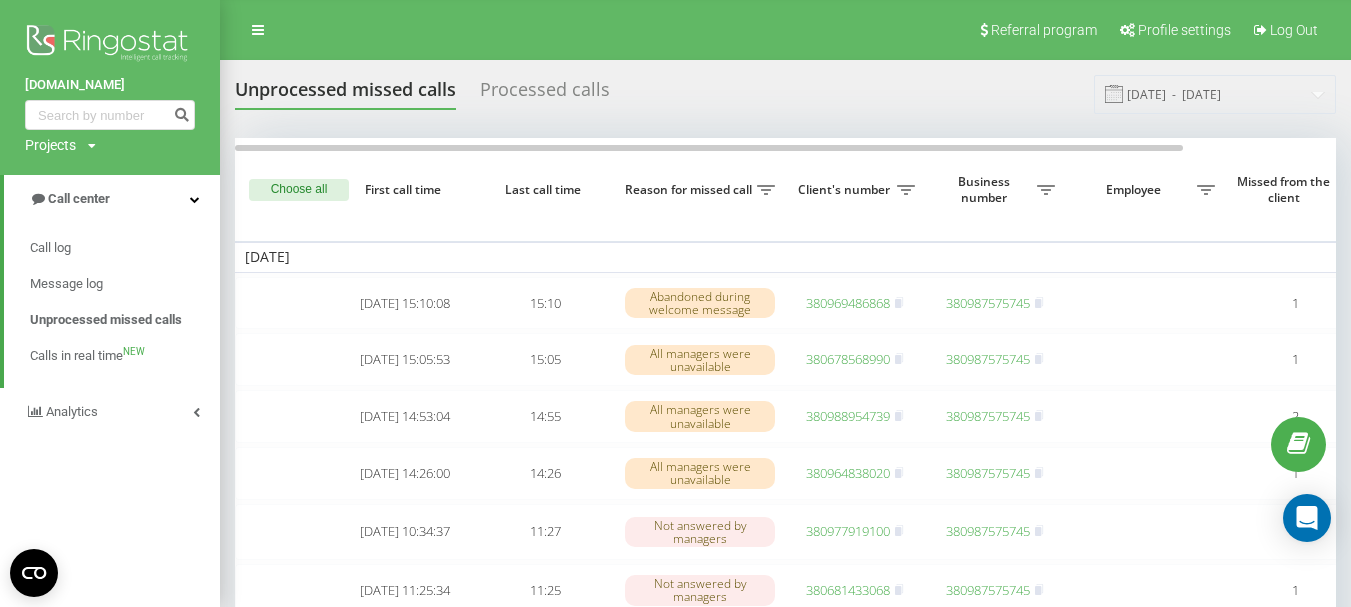 click on "Projects" at bounding box center [50, 145] 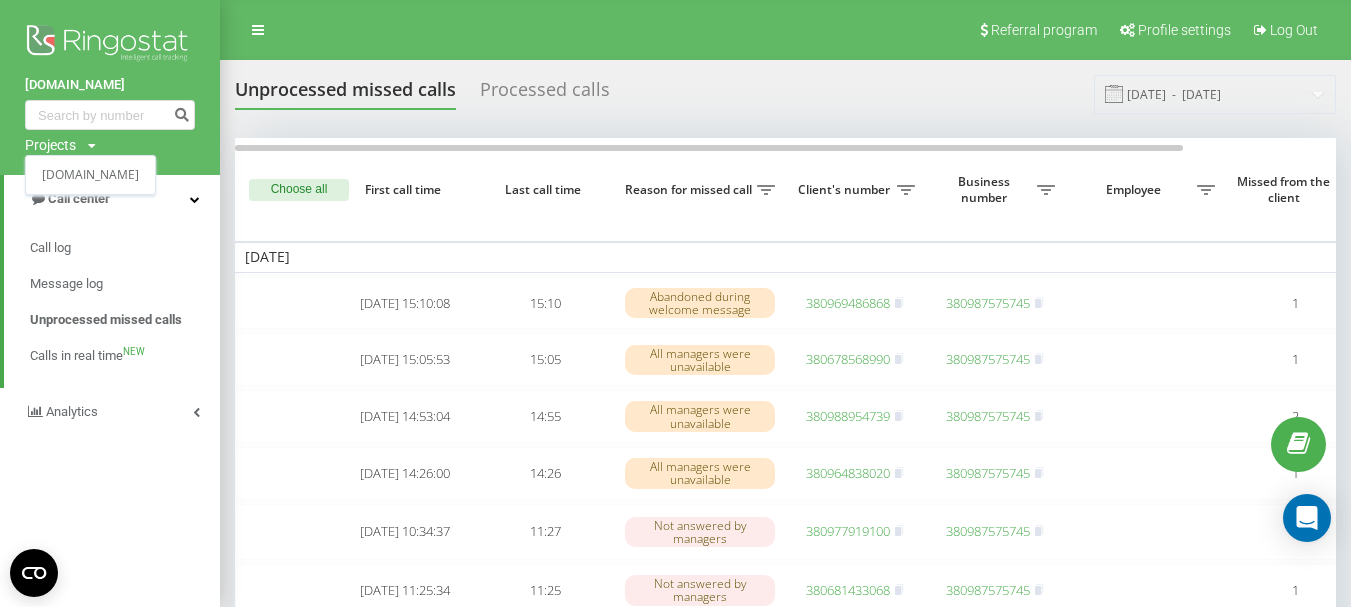 click on "clean-carpet.com.ua Projects clean-carpet.com.ua Call center Call log Message log Unprocessed missed calls Calls in real time NEW Analytics" at bounding box center (110, 303) 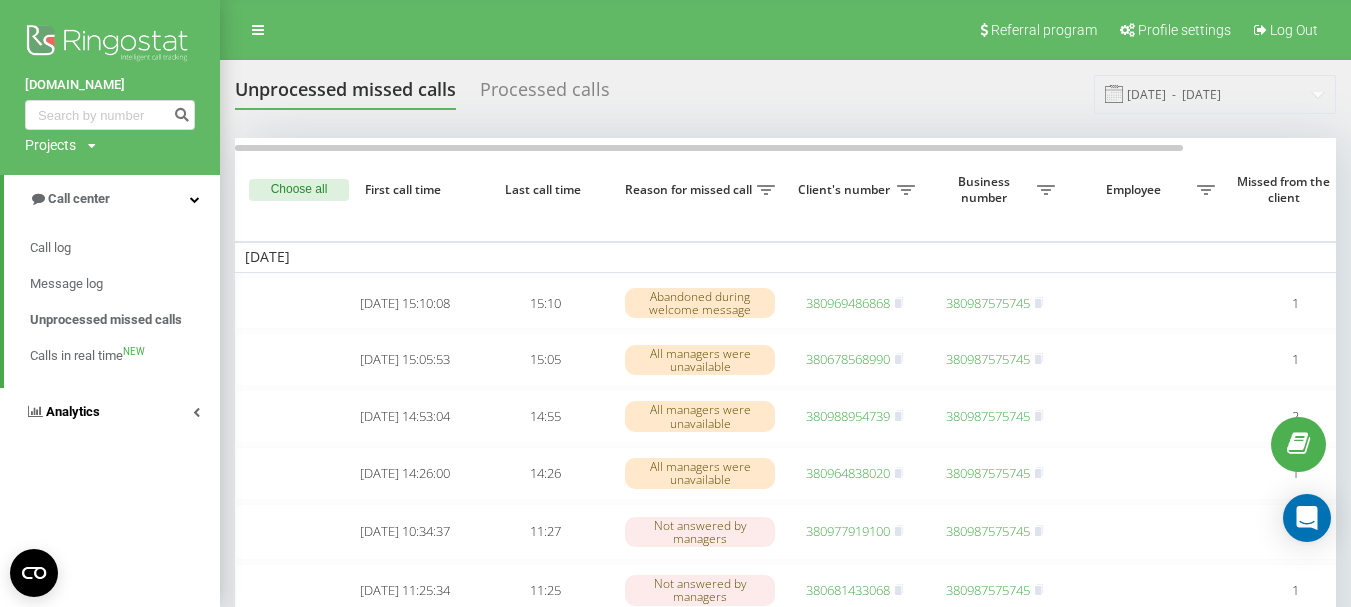click on "Analytics" at bounding box center (73, 411) 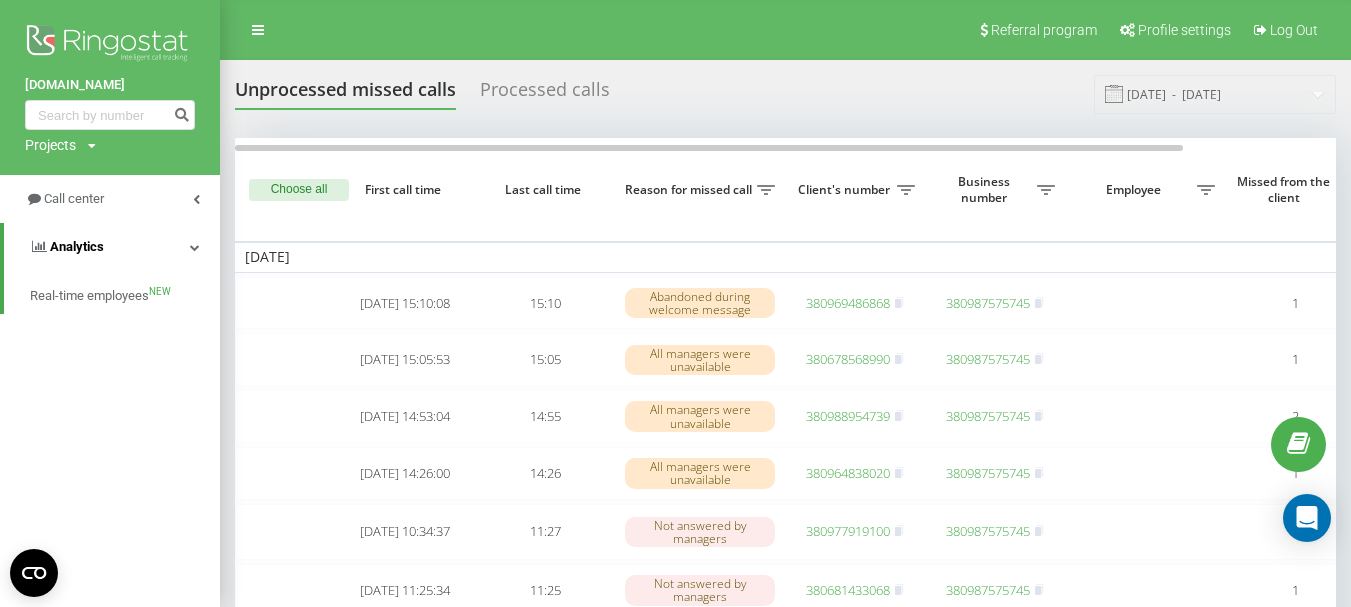 click on "Analytics" at bounding box center (77, 246) 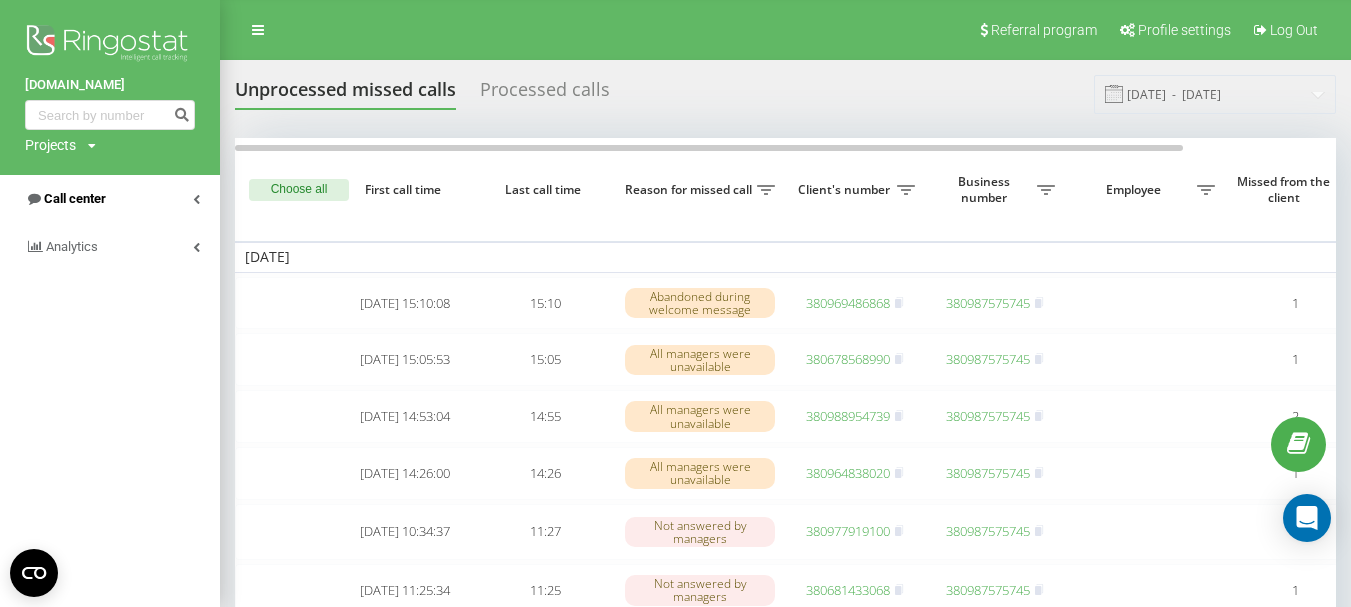 click on "Call center" at bounding box center (65, 199) 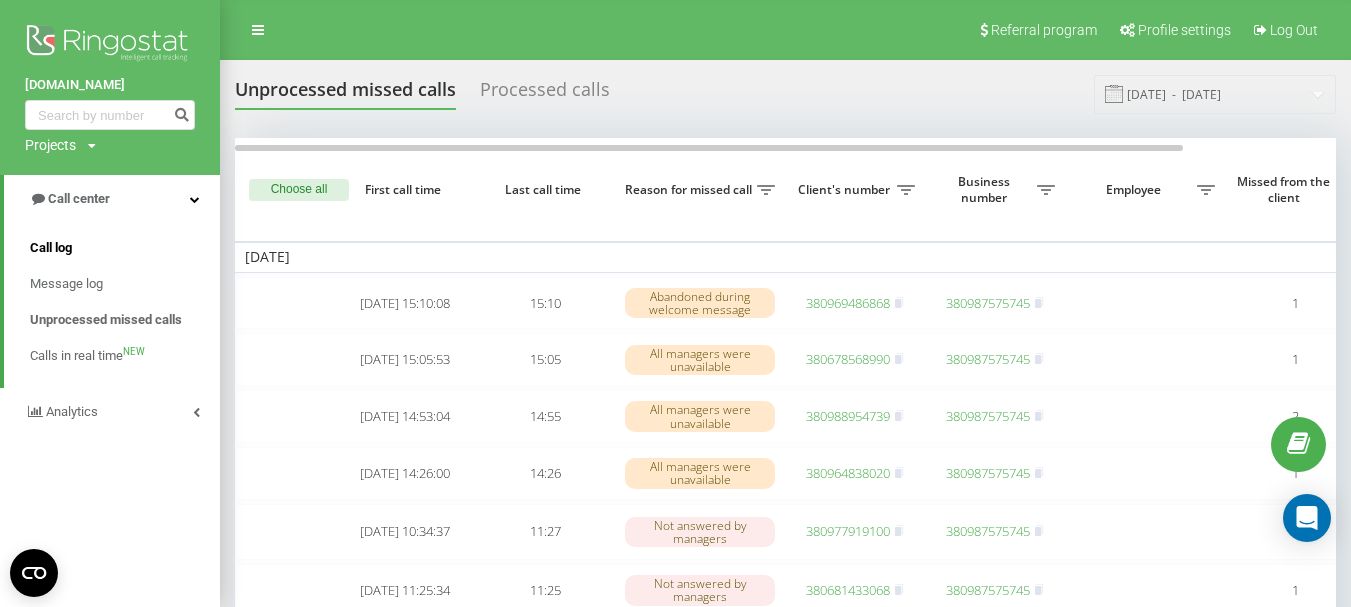 click on "Call log" at bounding box center (51, 248) 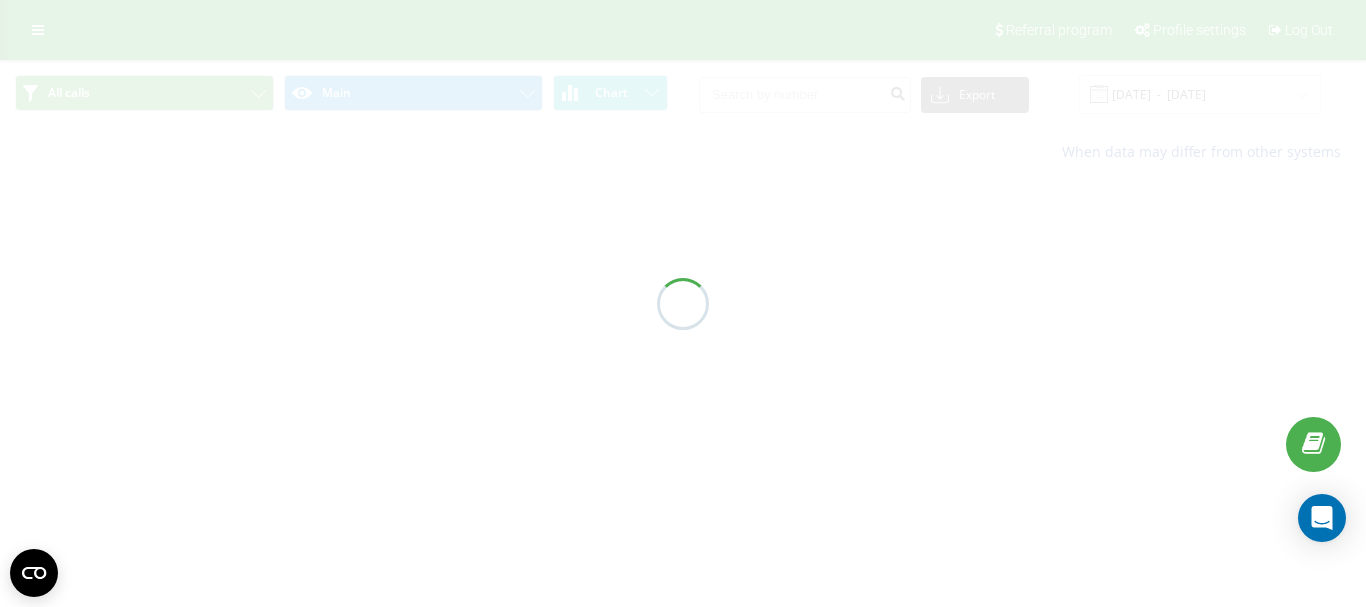 scroll, scrollTop: 0, scrollLeft: 0, axis: both 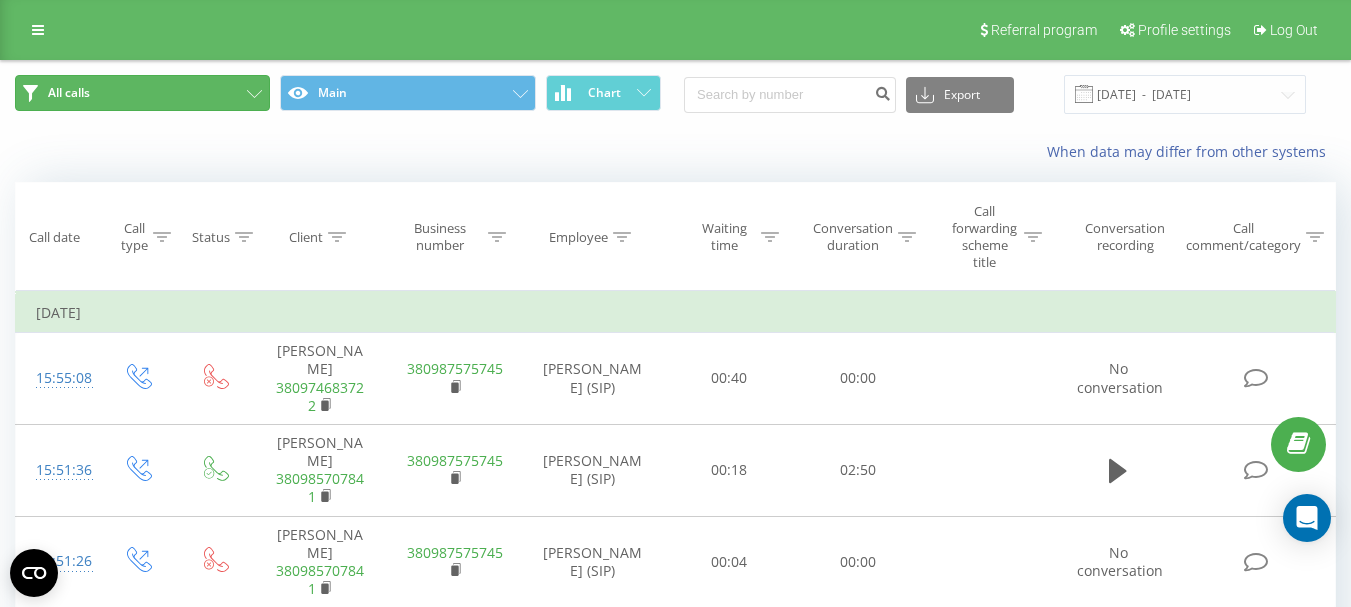 click on "All calls" at bounding box center [142, 93] 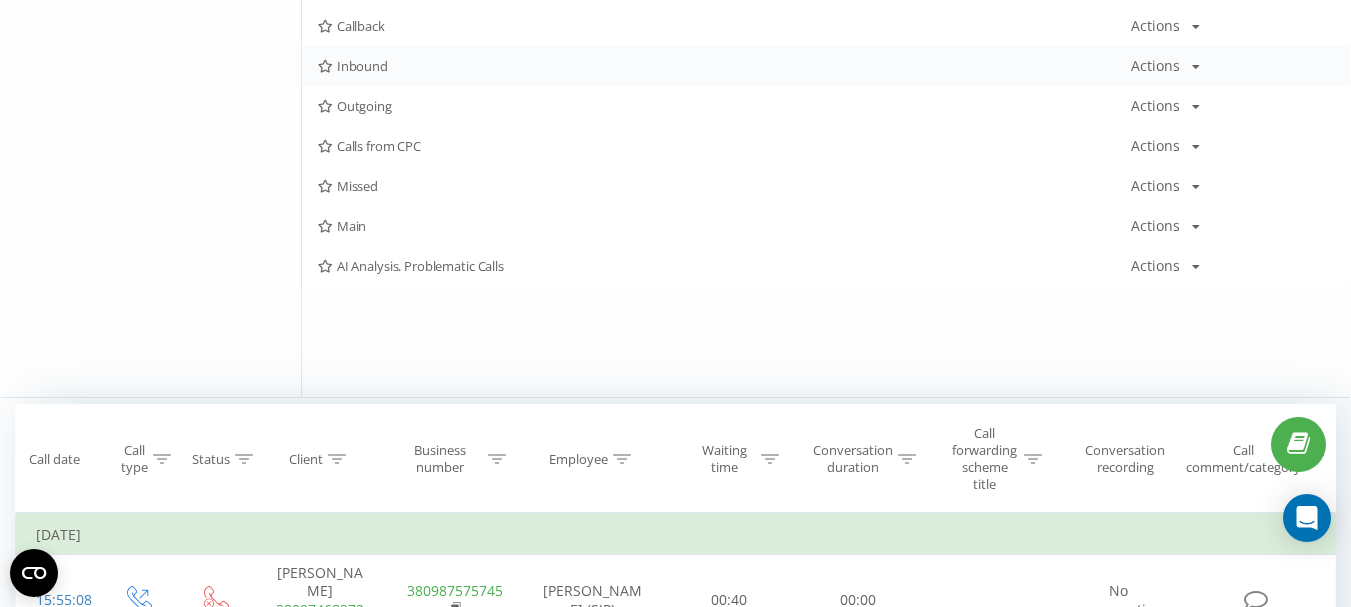 scroll, scrollTop: 0, scrollLeft: 0, axis: both 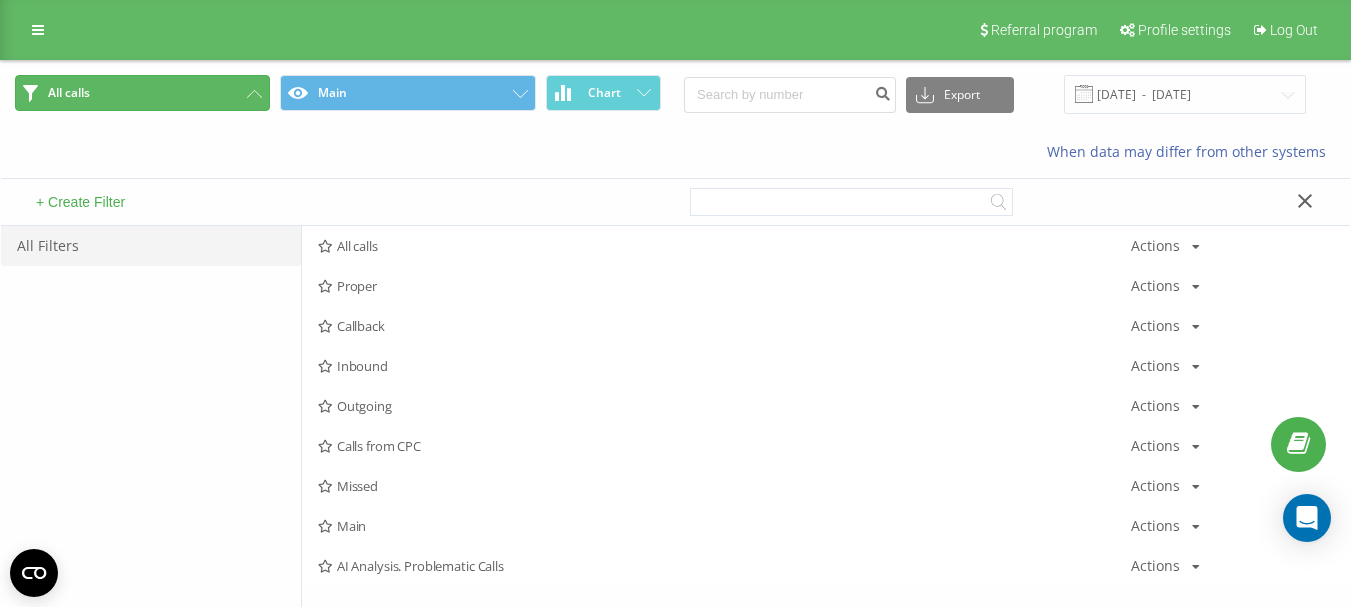 click on "All calls" at bounding box center (142, 93) 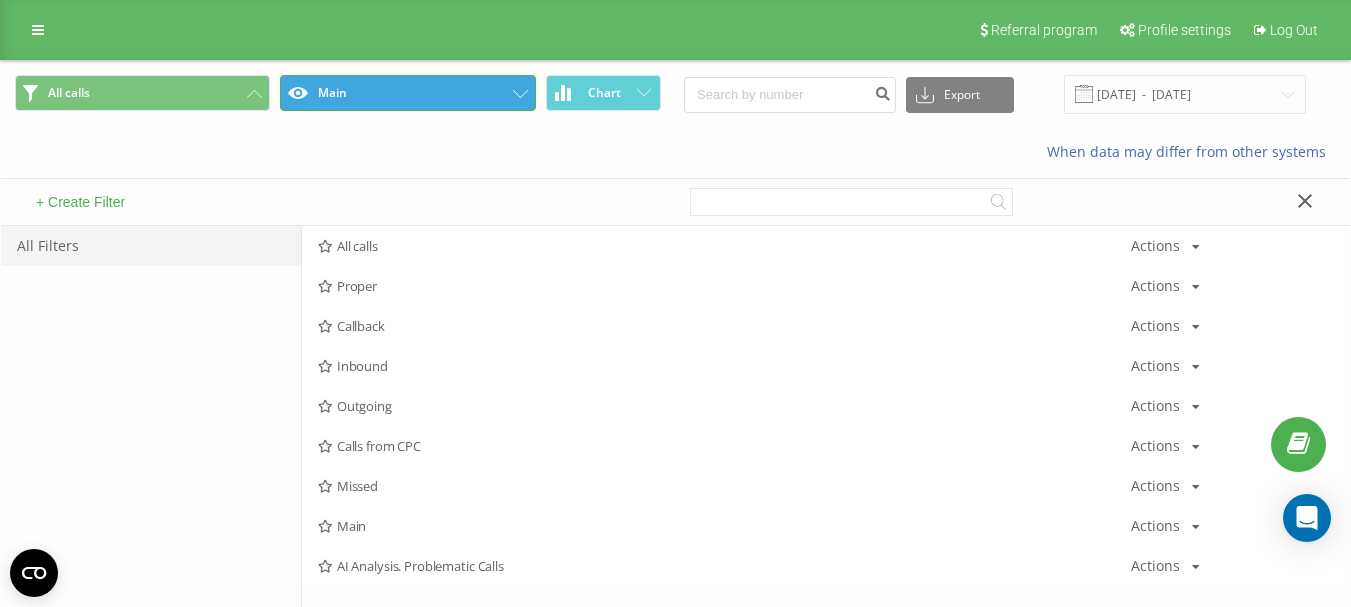 click on "Main" at bounding box center [407, 93] 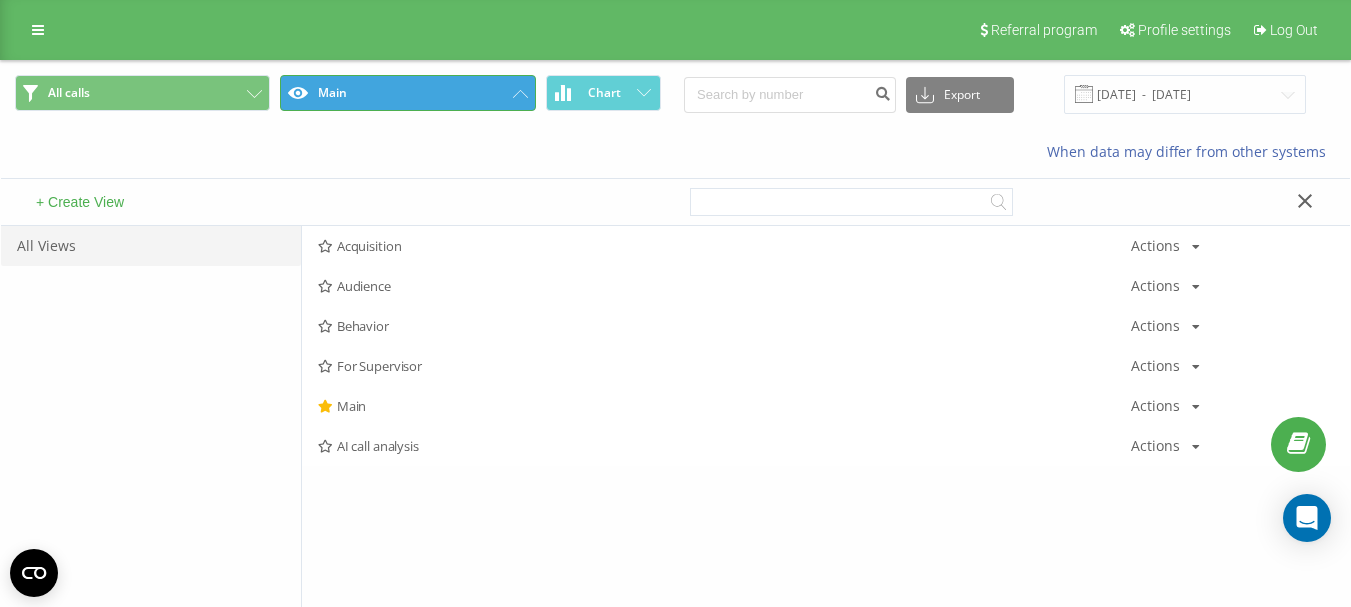 click on "Main" at bounding box center [407, 93] 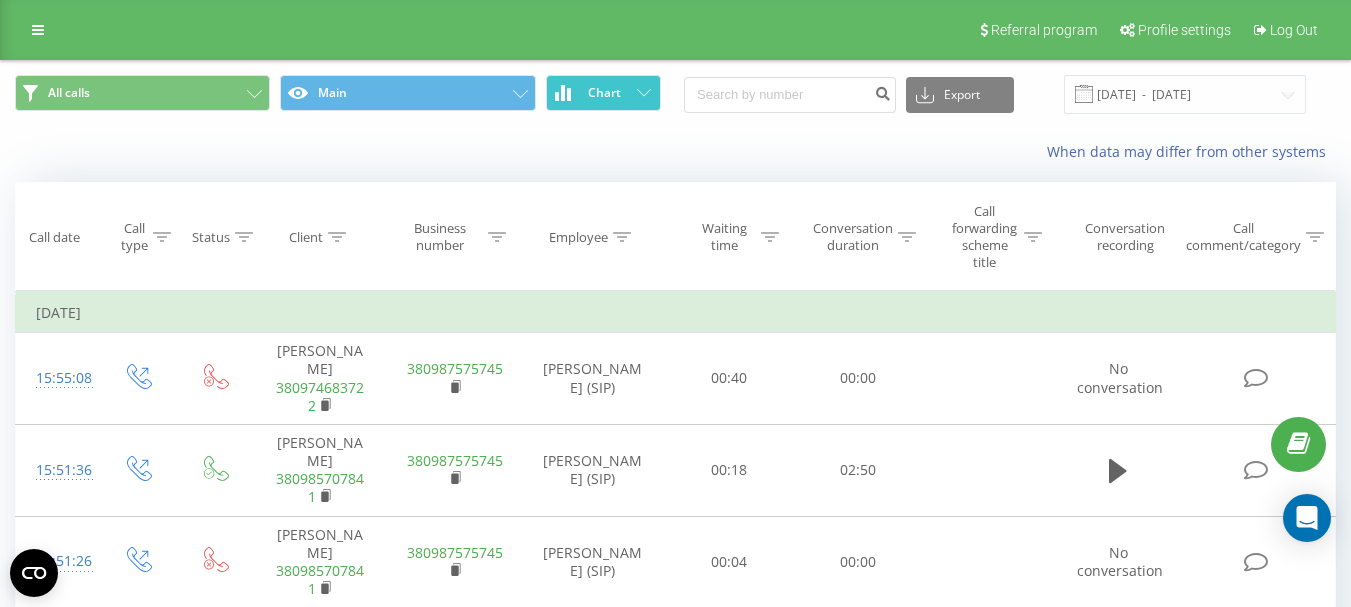 click on "Chart" at bounding box center [604, 93] 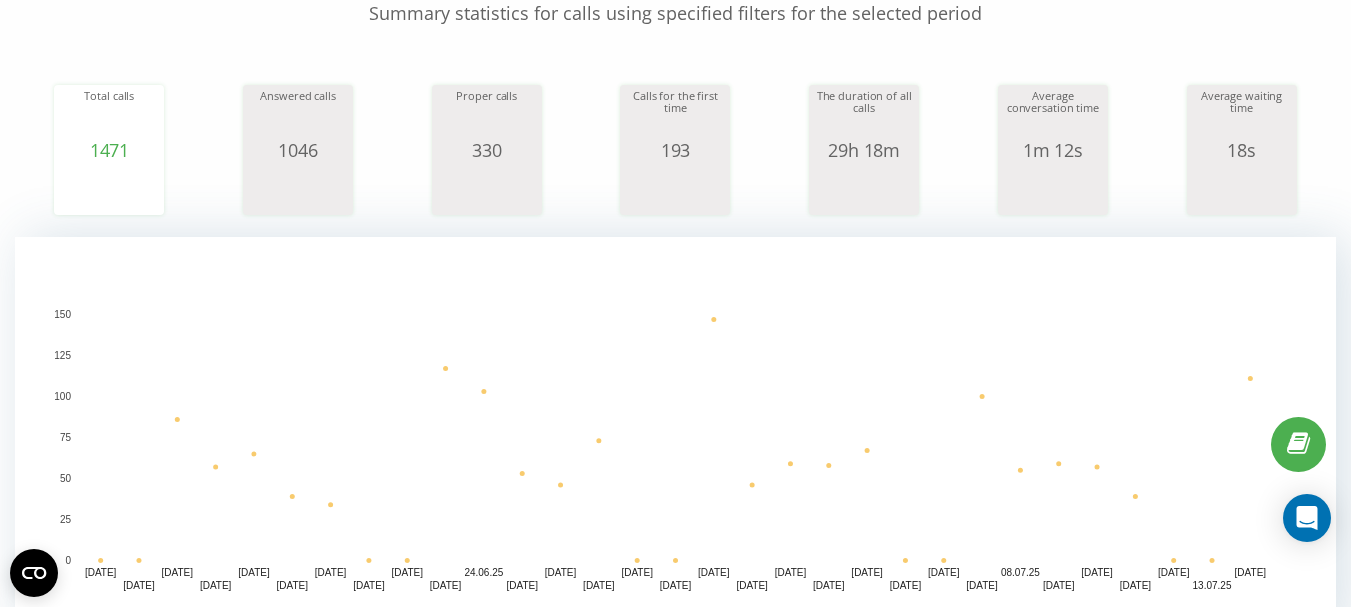 scroll, scrollTop: 200, scrollLeft: 0, axis: vertical 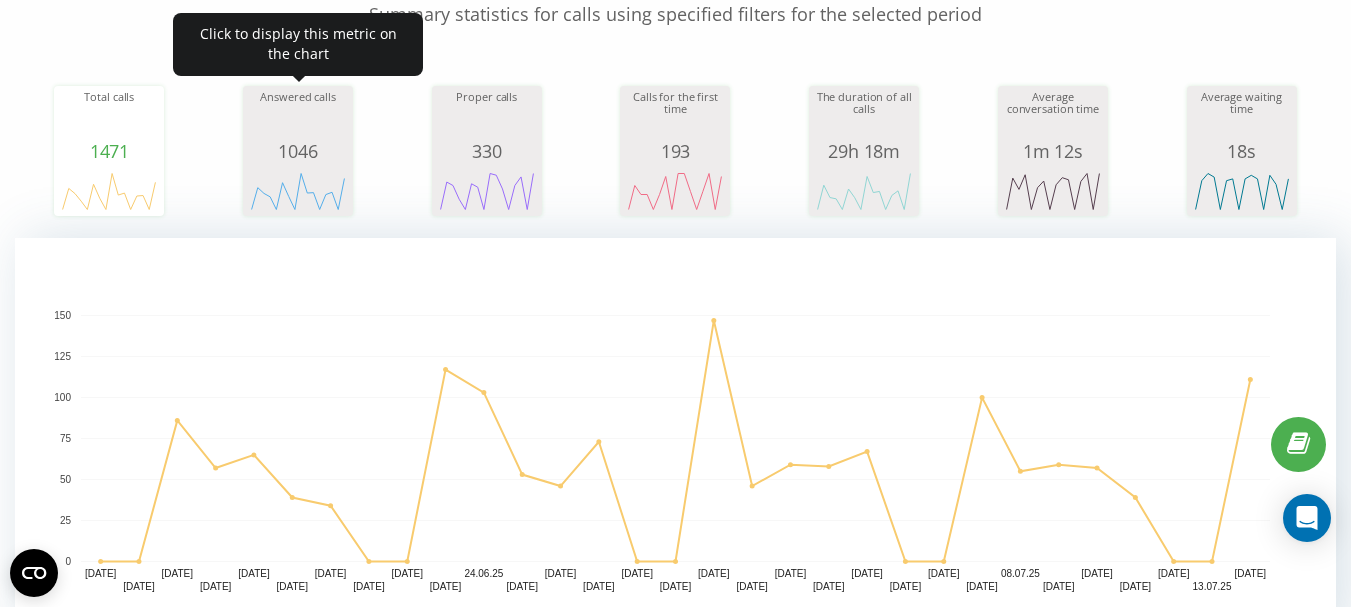 click on "Answered calls" at bounding box center (298, 116) 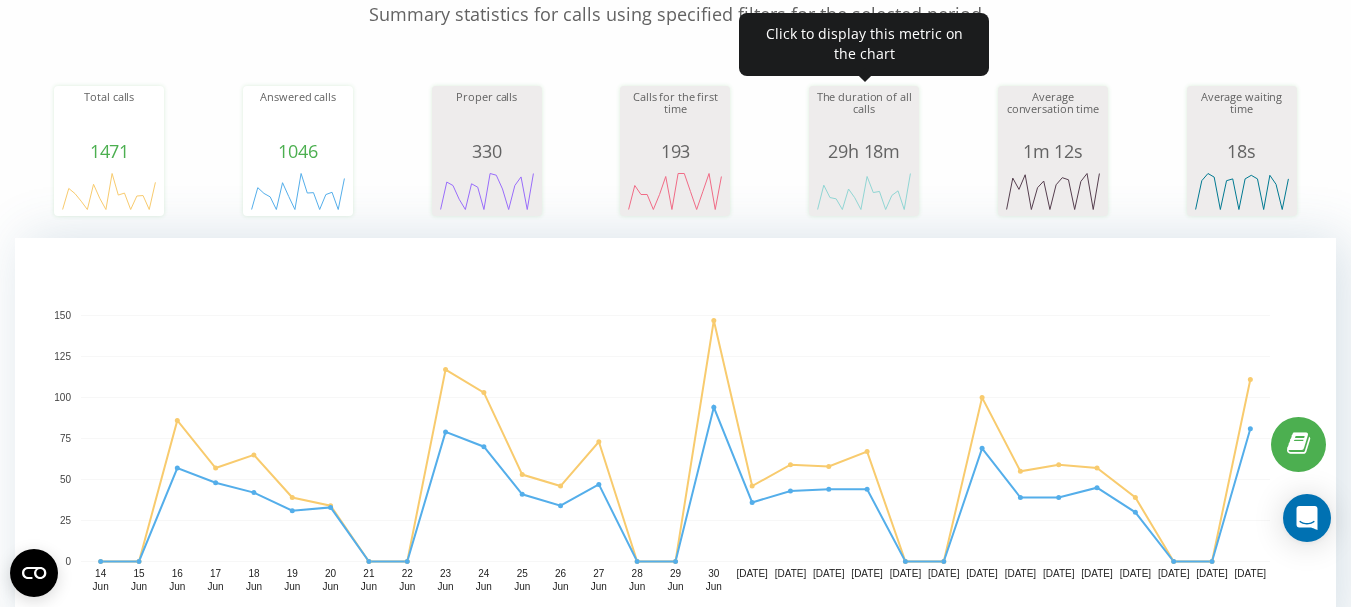 click 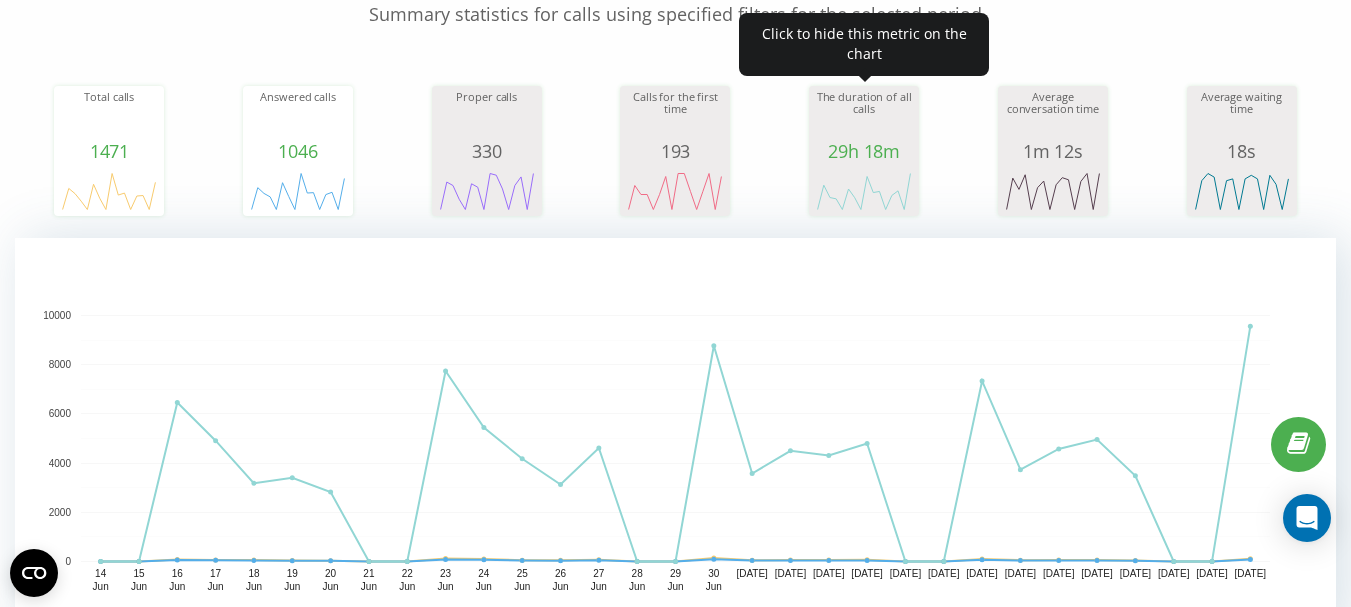 click 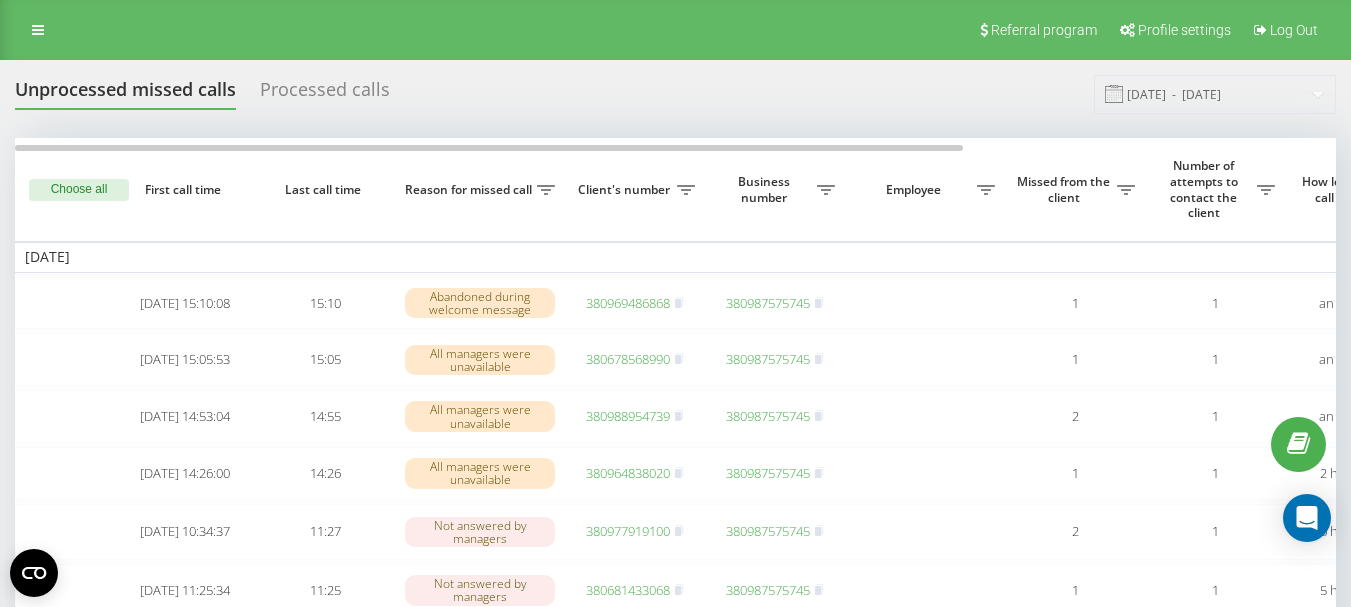 scroll, scrollTop: 0, scrollLeft: 0, axis: both 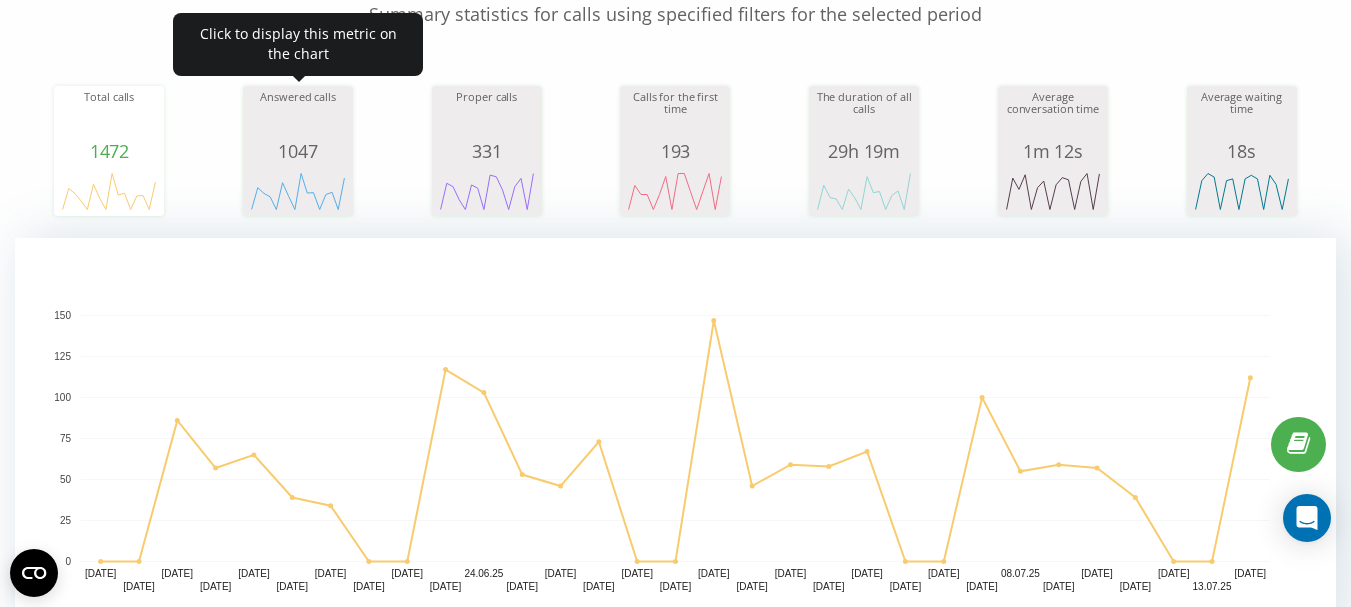 click 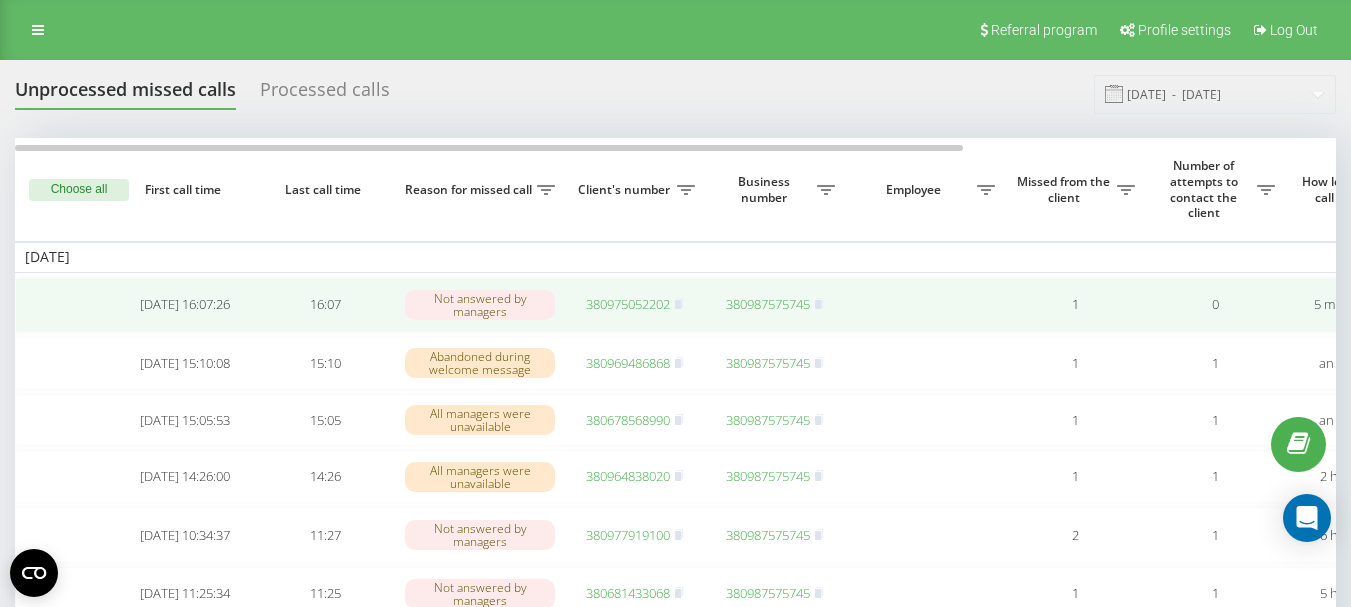 scroll, scrollTop: 0, scrollLeft: 0, axis: both 